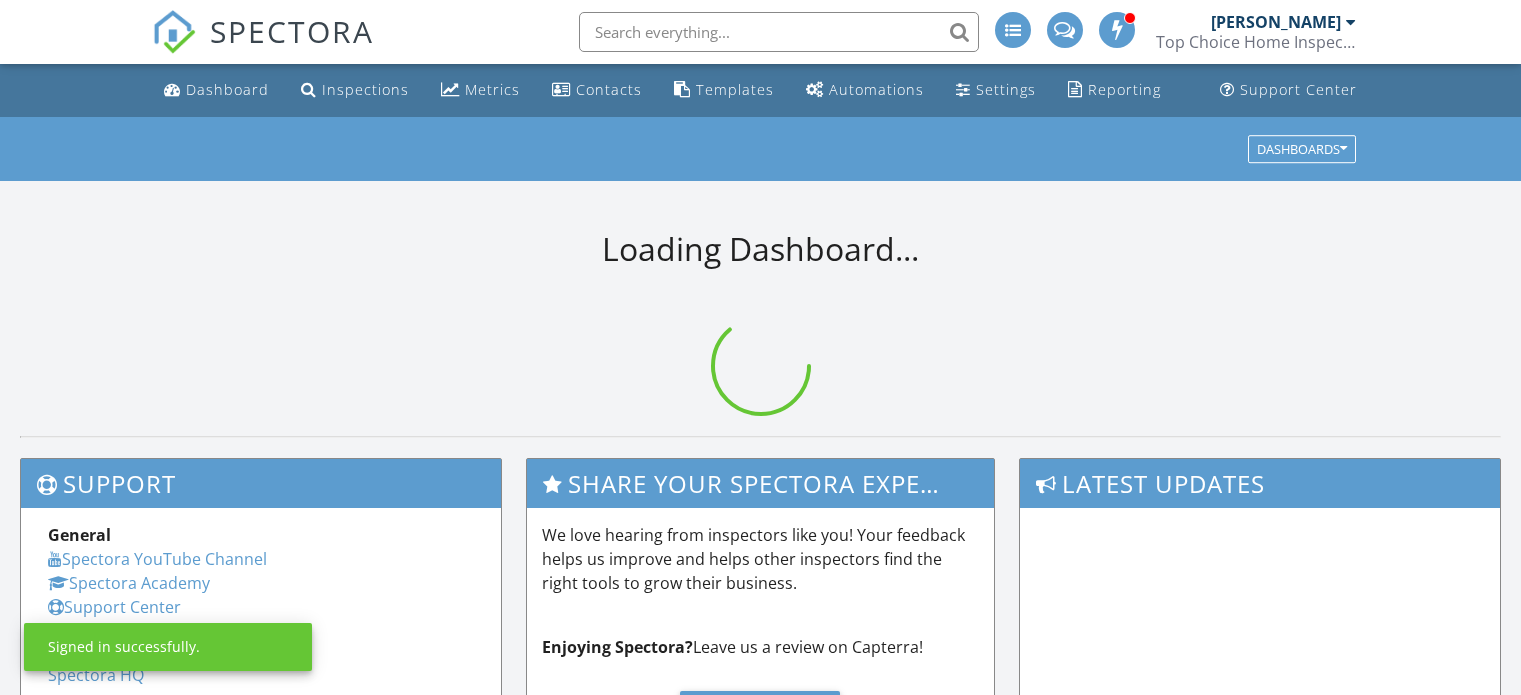 scroll, scrollTop: 0, scrollLeft: 0, axis: both 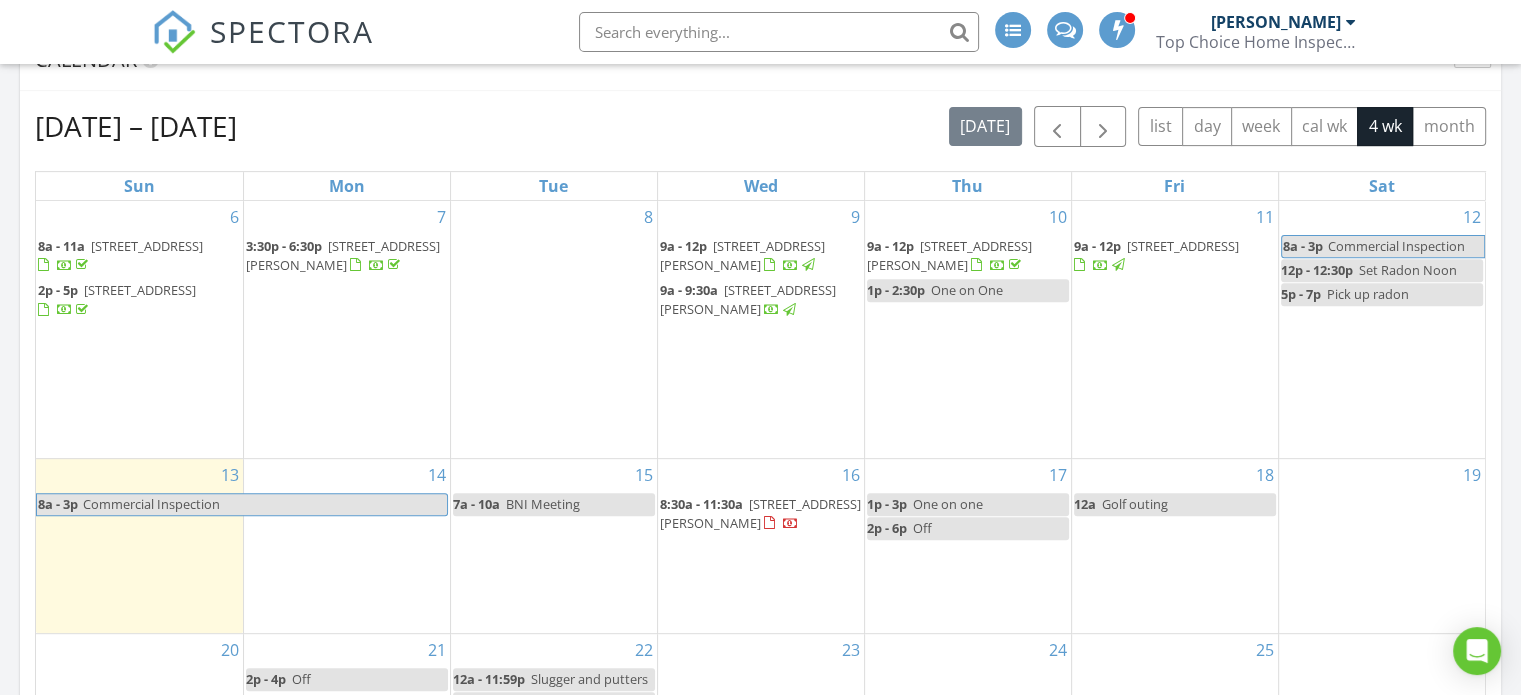 click on "9009 Oak Ct, Windham 44288" at bounding box center [949, 255] 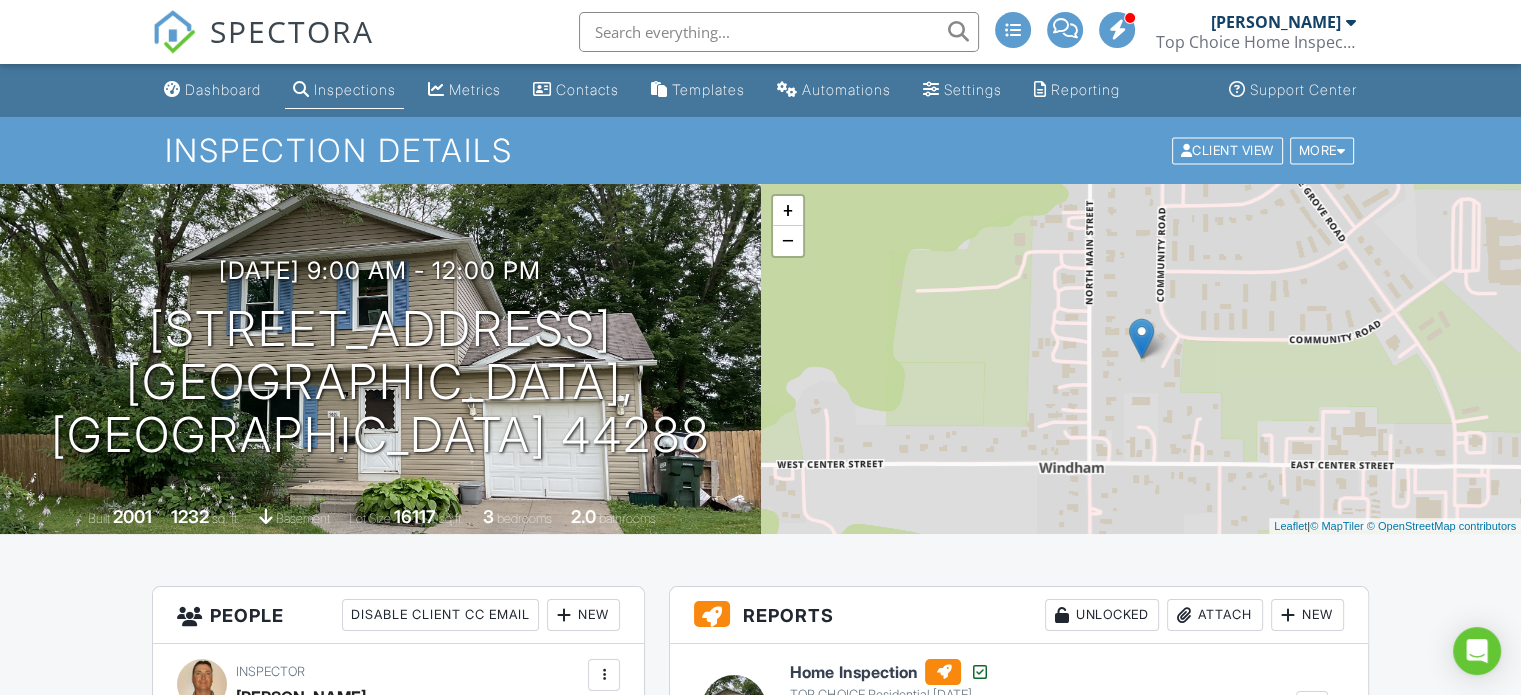 scroll, scrollTop: 0, scrollLeft: 0, axis: both 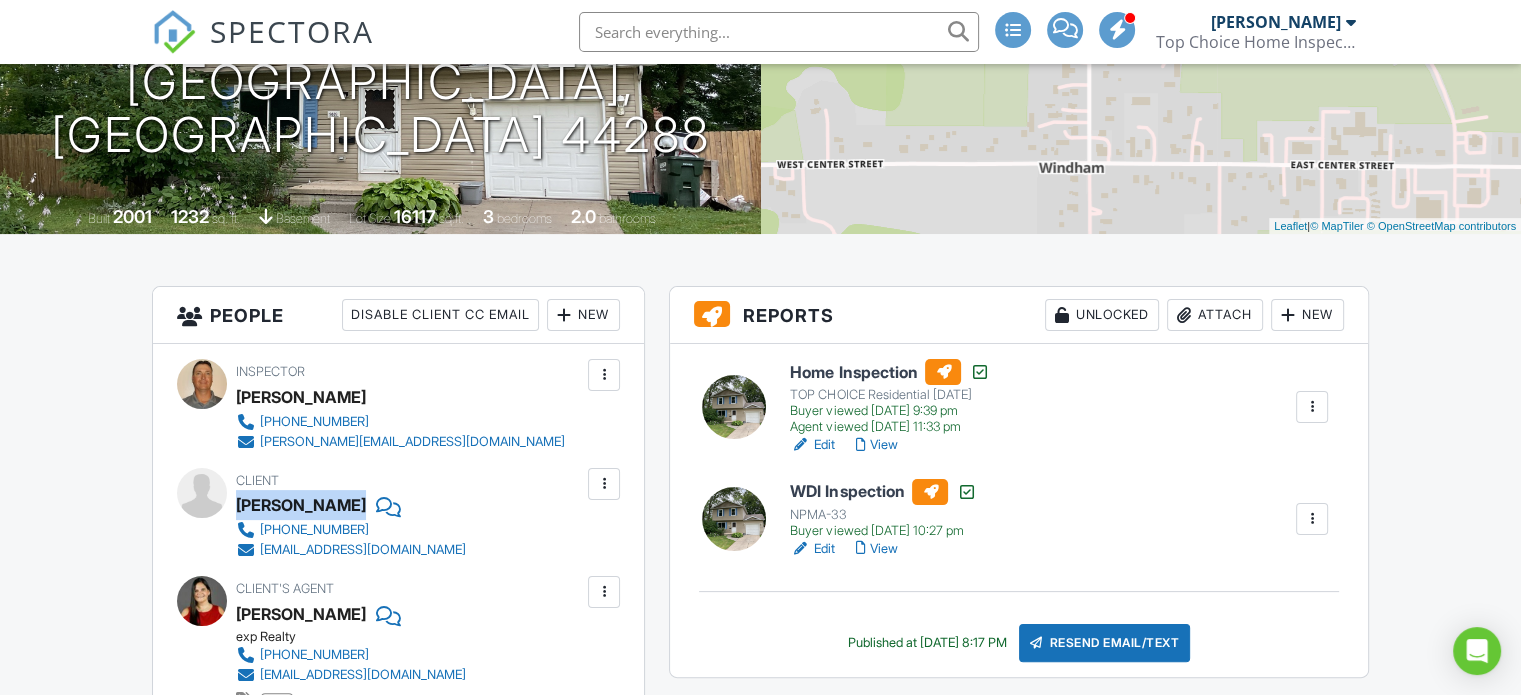 drag, startPoint x: 236, startPoint y: 499, endPoint x: 354, endPoint y: 491, distance: 118.270874 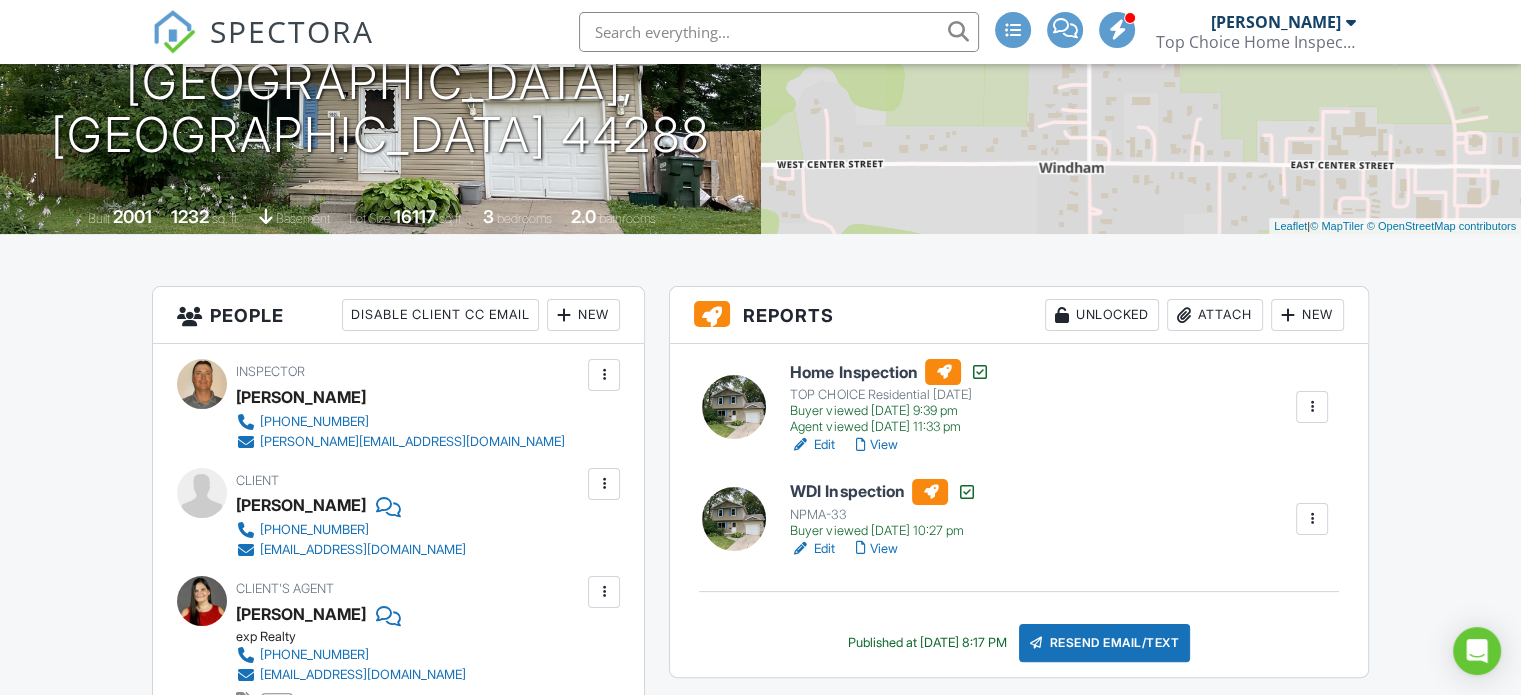 click on "Reports
Unlocked
Attach
New" at bounding box center (1019, 315) 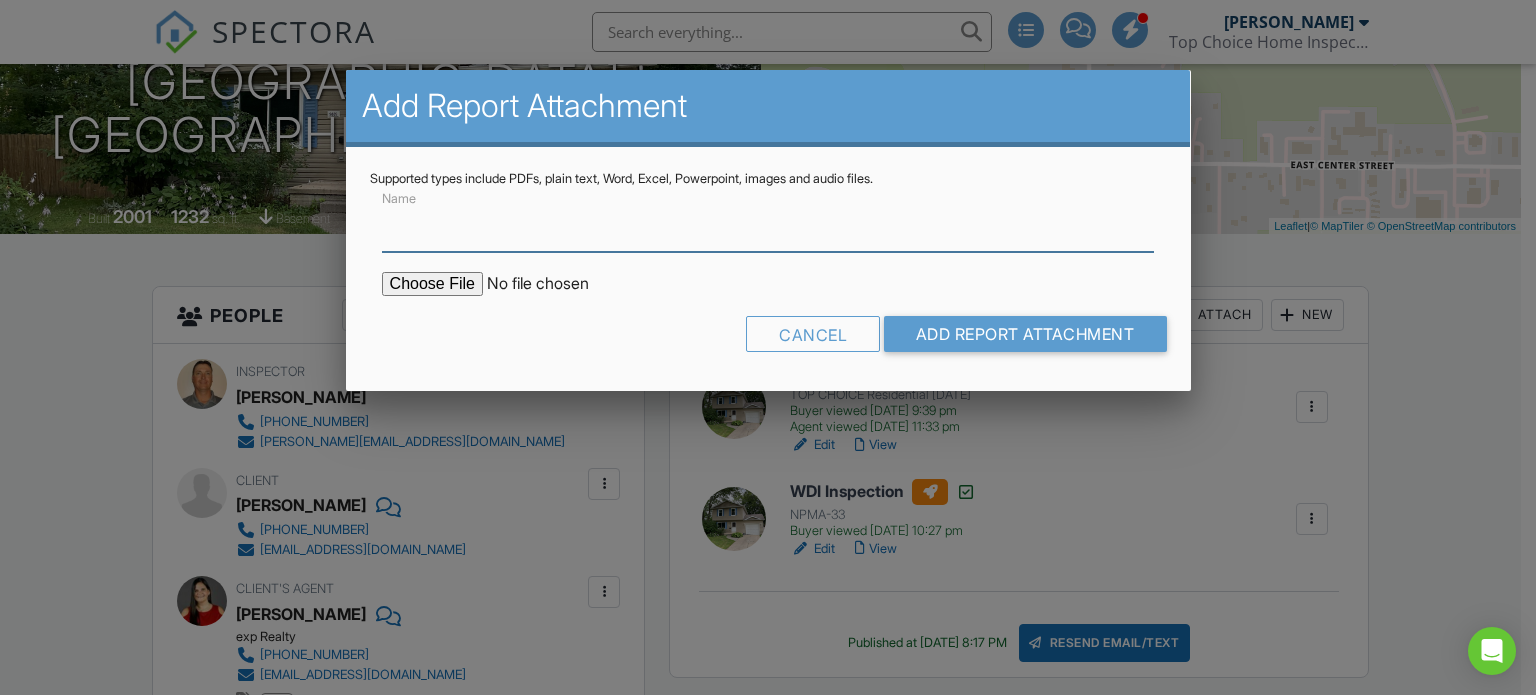 click on "Name" at bounding box center (768, 227) 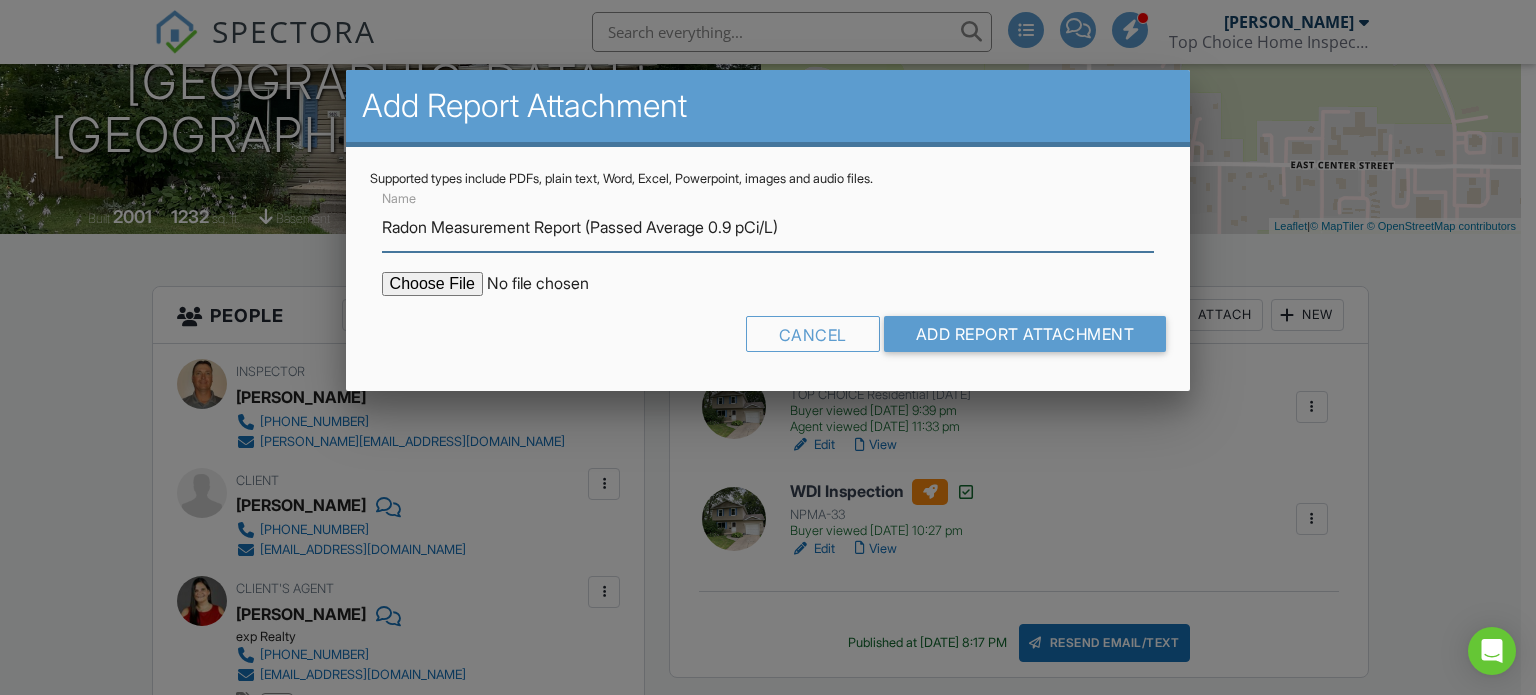 drag, startPoint x: 729, startPoint y: 223, endPoint x: 790, endPoint y: 222, distance: 61.008198 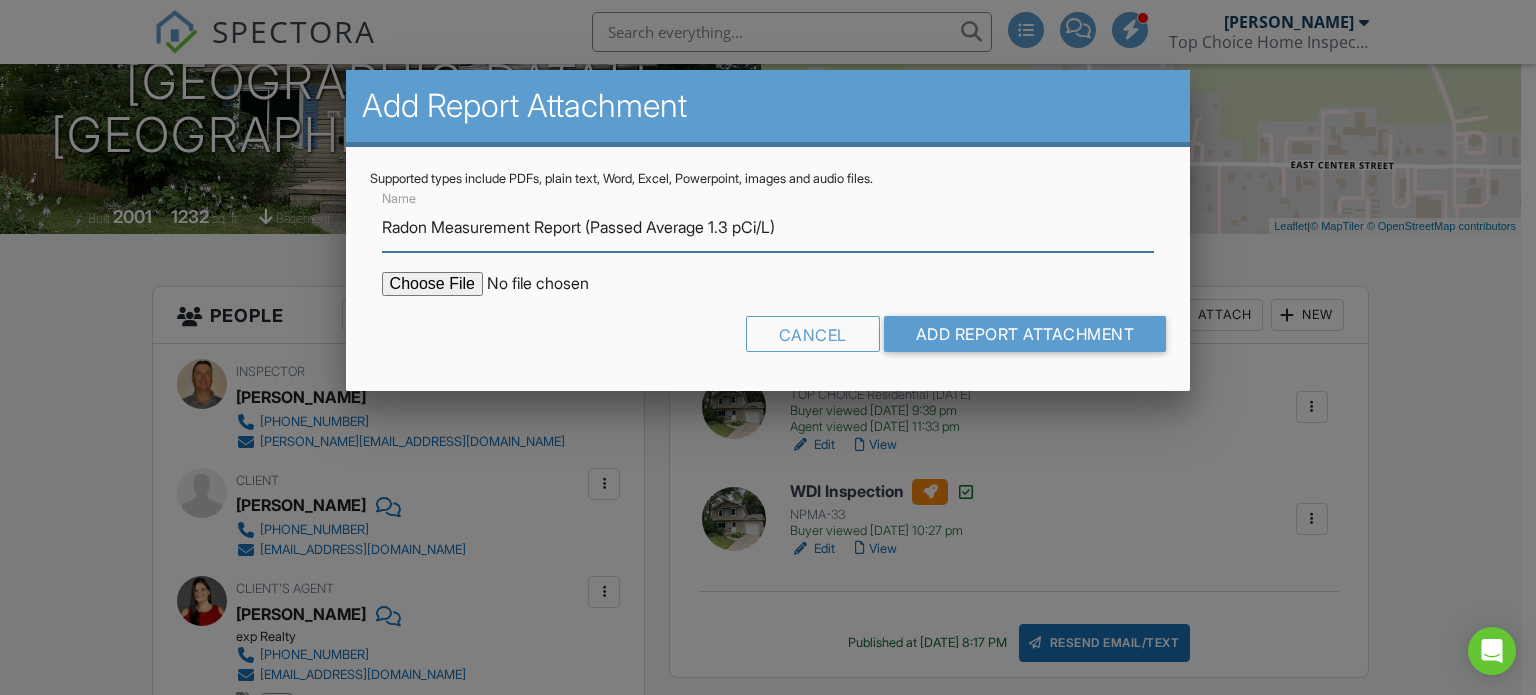 type on "Radon Measurement Report (Passed Average 1.3 pCi/L)" 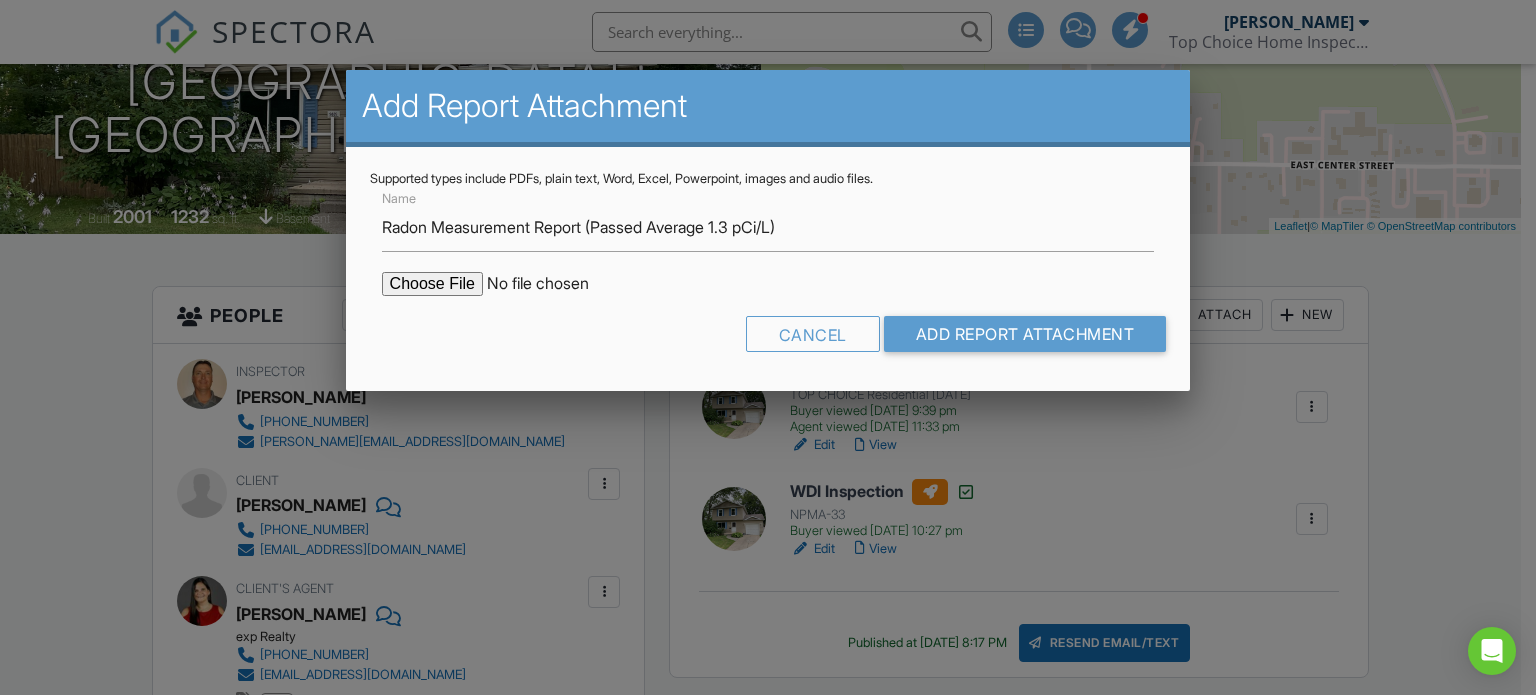 click at bounding box center (552, 284) 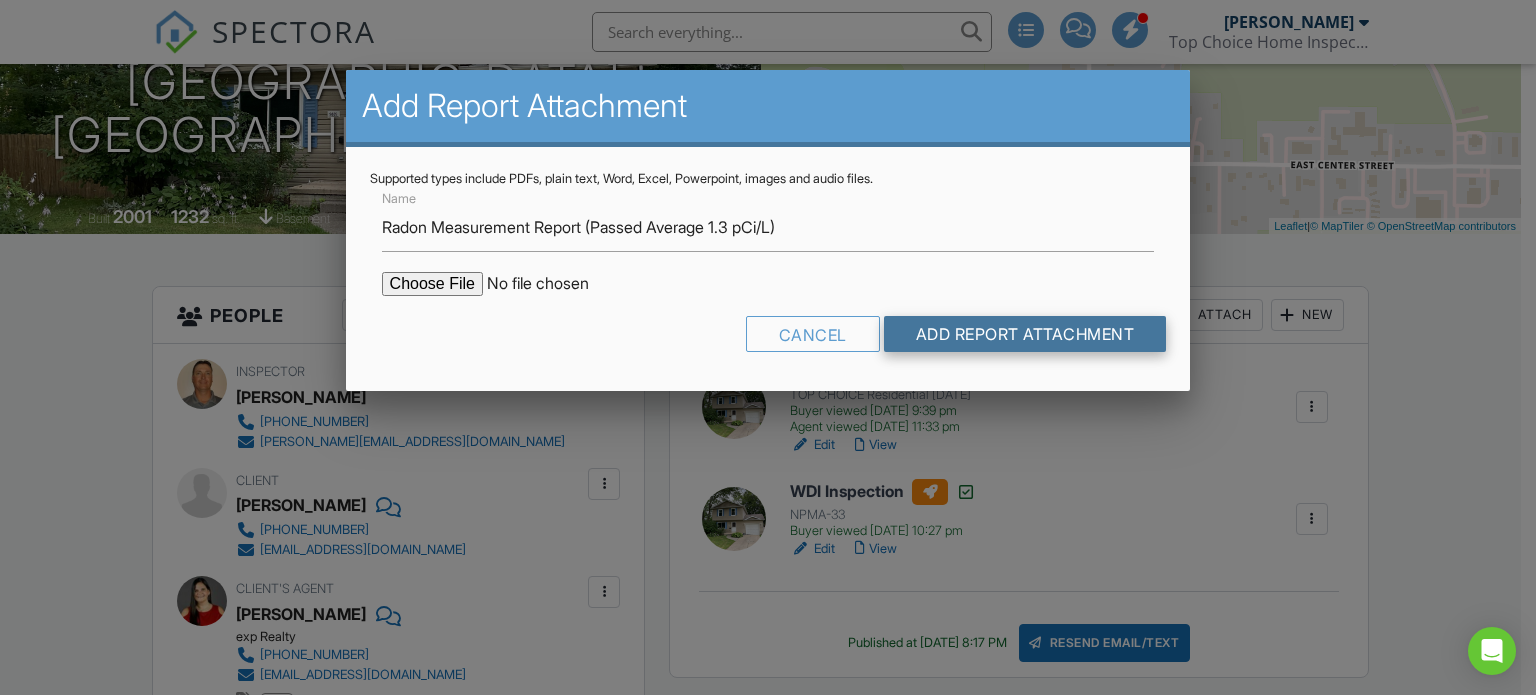 click on "Add Report Attachment" at bounding box center (1025, 334) 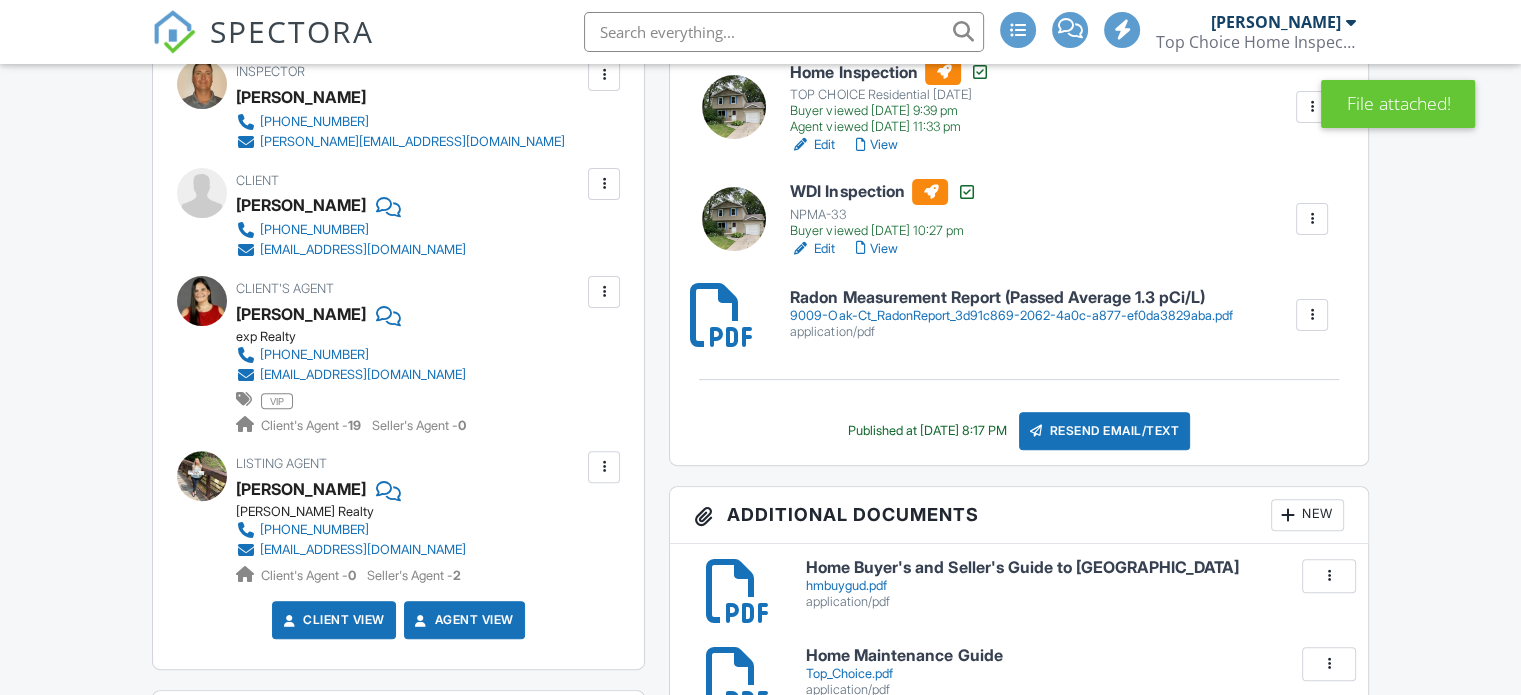 scroll, scrollTop: 600, scrollLeft: 0, axis: vertical 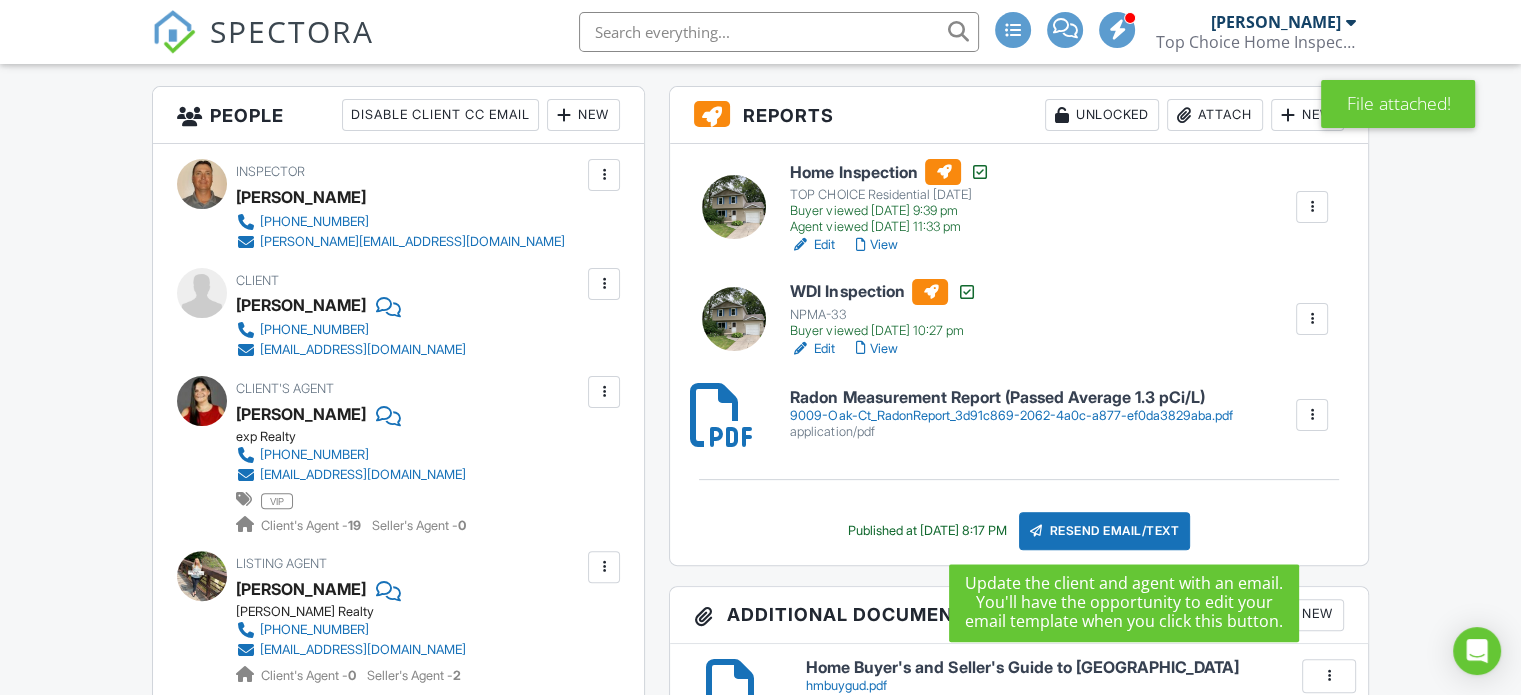 click on "Resend Email/Text" at bounding box center [1105, 531] 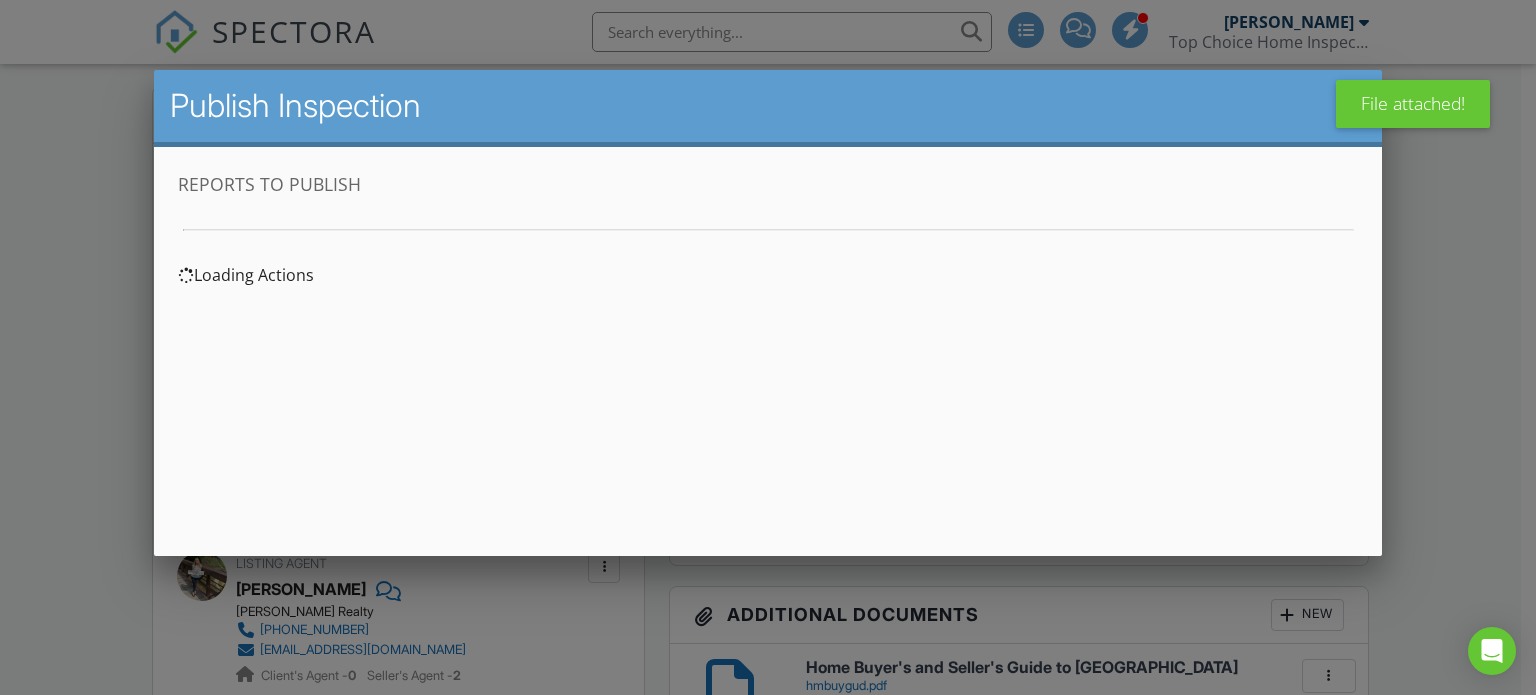 scroll, scrollTop: 0, scrollLeft: 0, axis: both 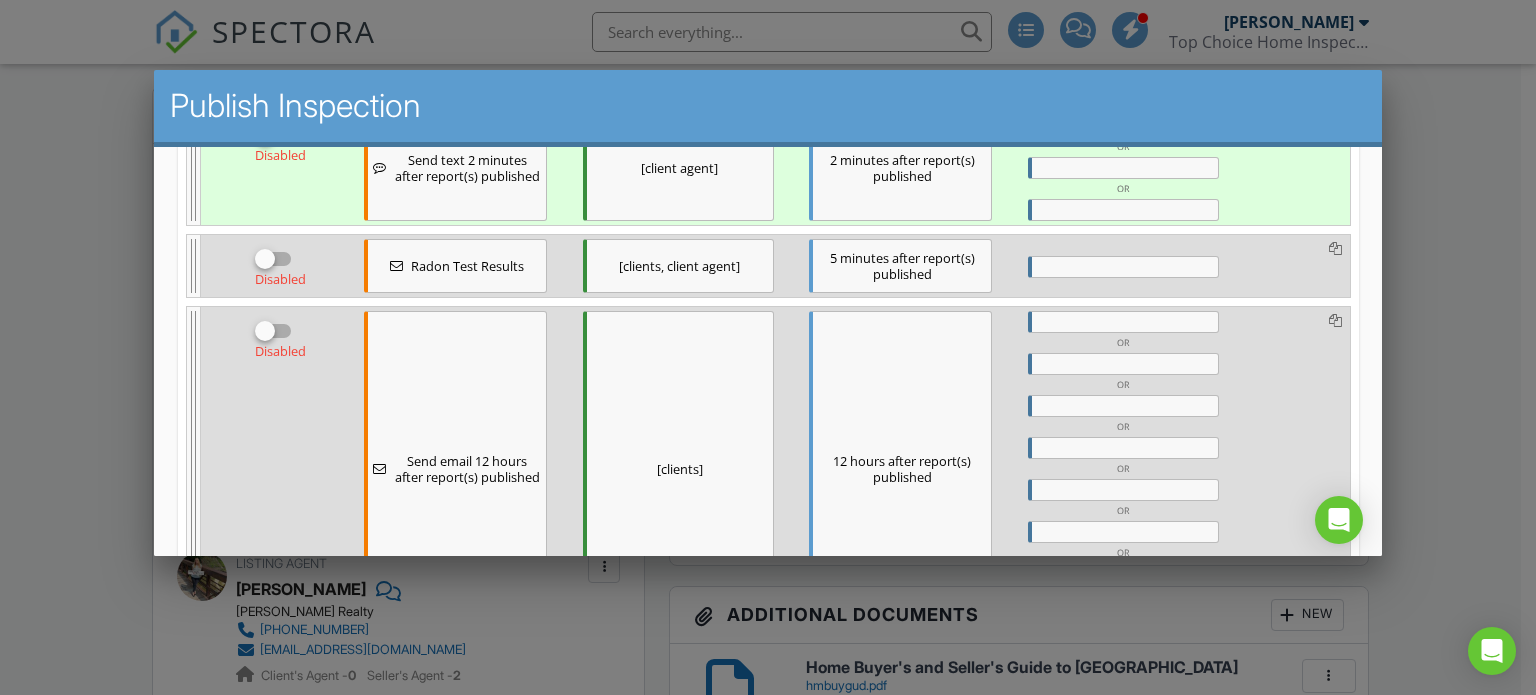 click at bounding box center (264, 258) 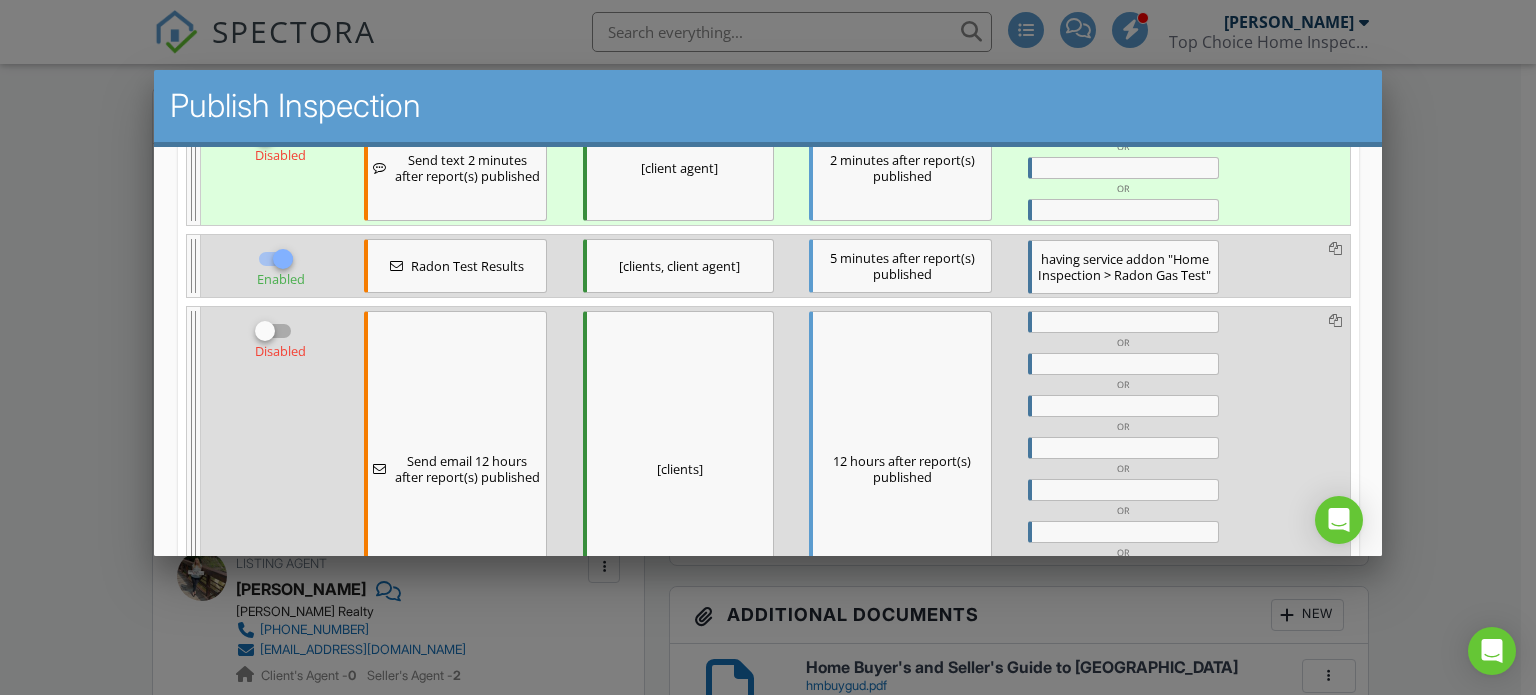 click on "service addon" at bounding box center [1123, 258] 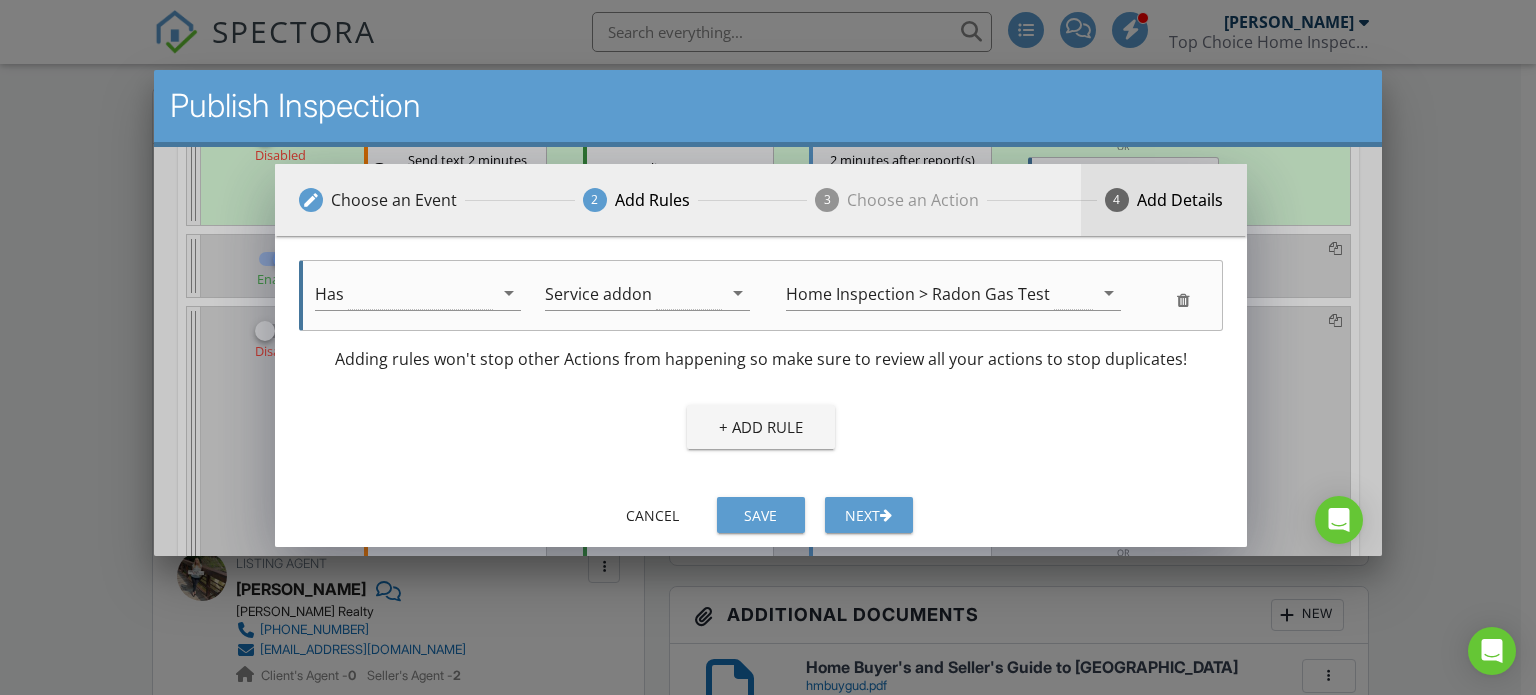 click on "Add Details" at bounding box center [1179, 199] 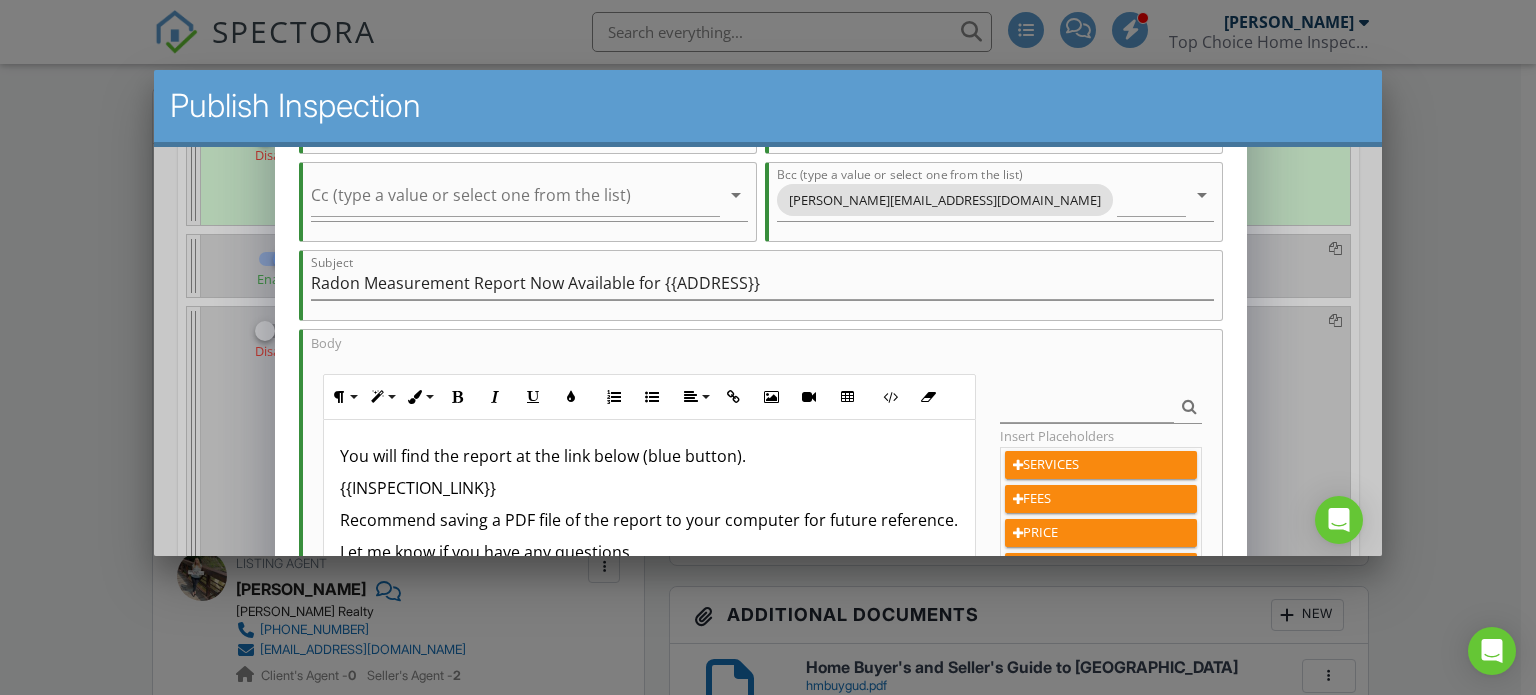 scroll, scrollTop: 200, scrollLeft: 0, axis: vertical 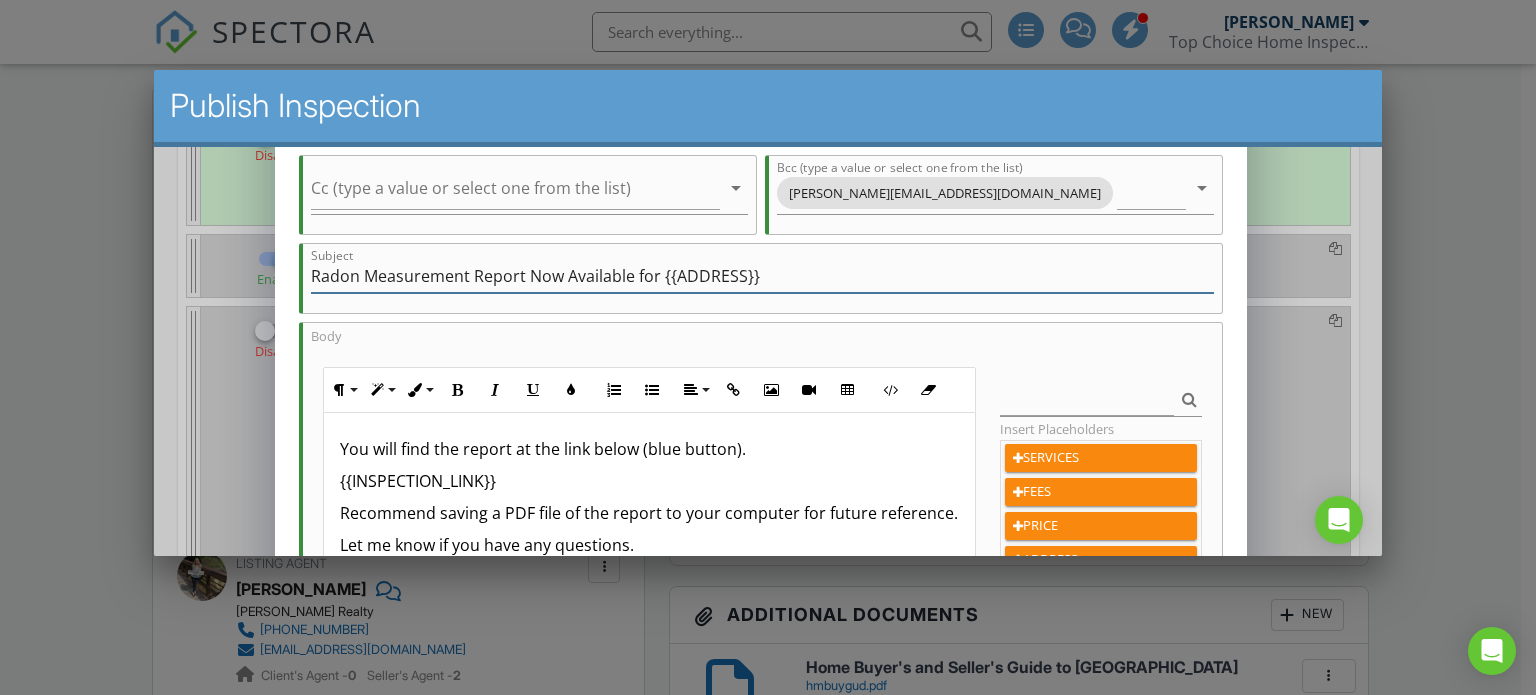 click on "Radon Measurement Report Now Available for {{ADDRESS}}" at bounding box center (761, 275) 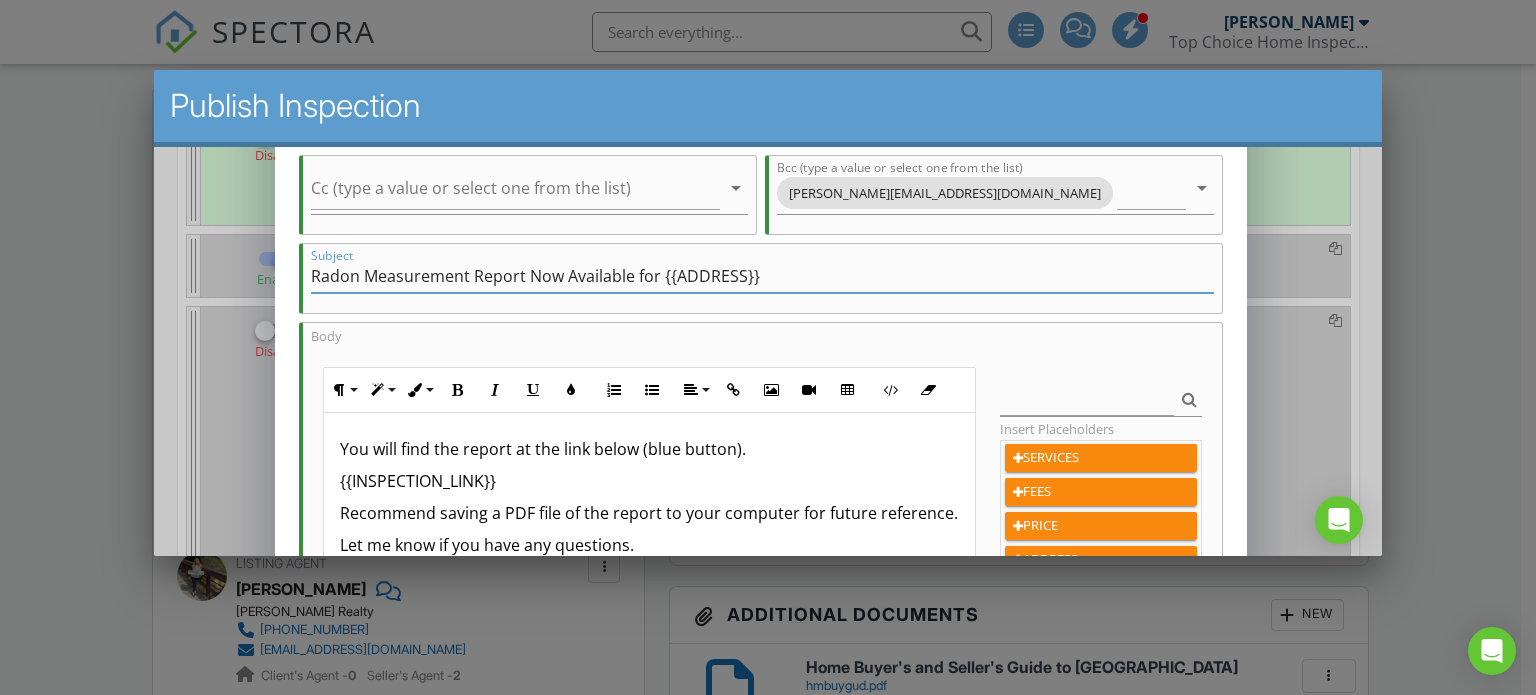 paste on "1.3 pCi/L" 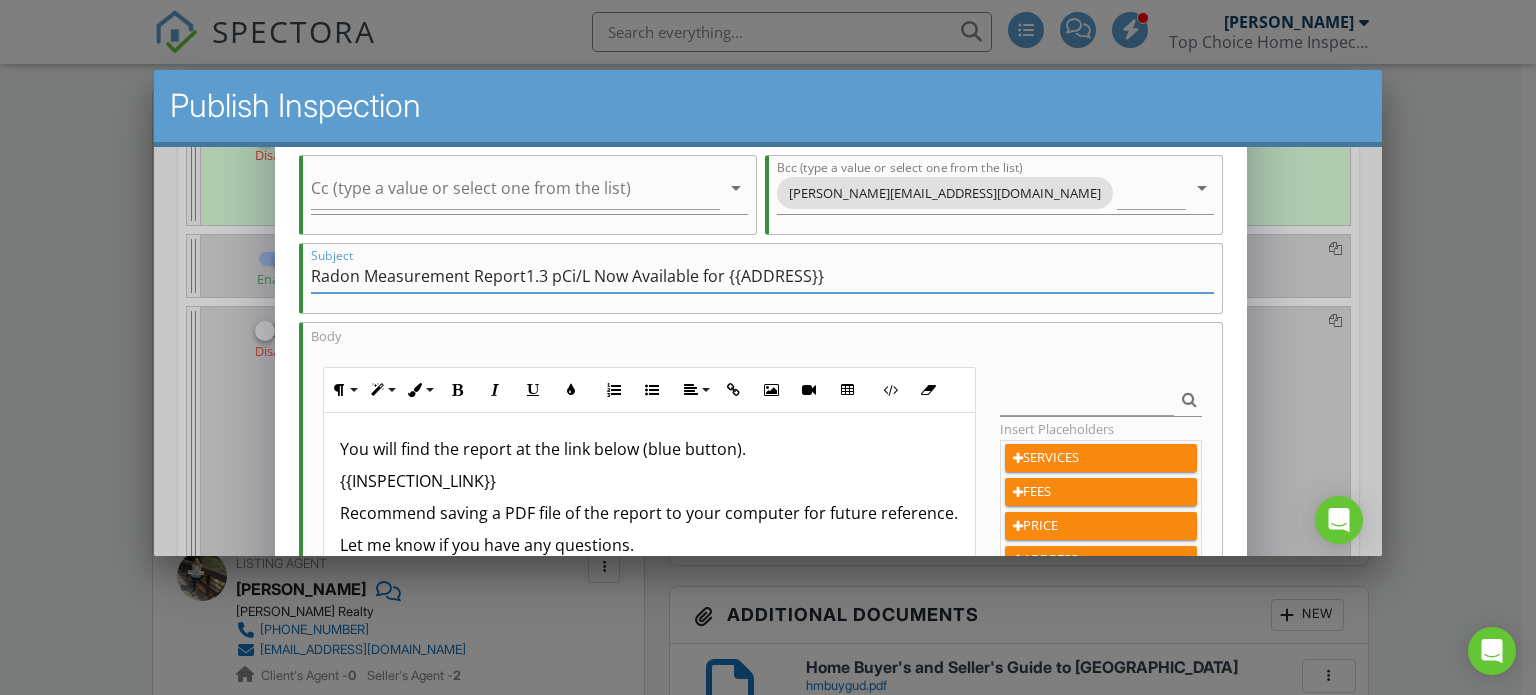 click on "Radon Measurement Report1.3 pCi/L Now Available for {{ADDRESS}}" at bounding box center (761, 275) 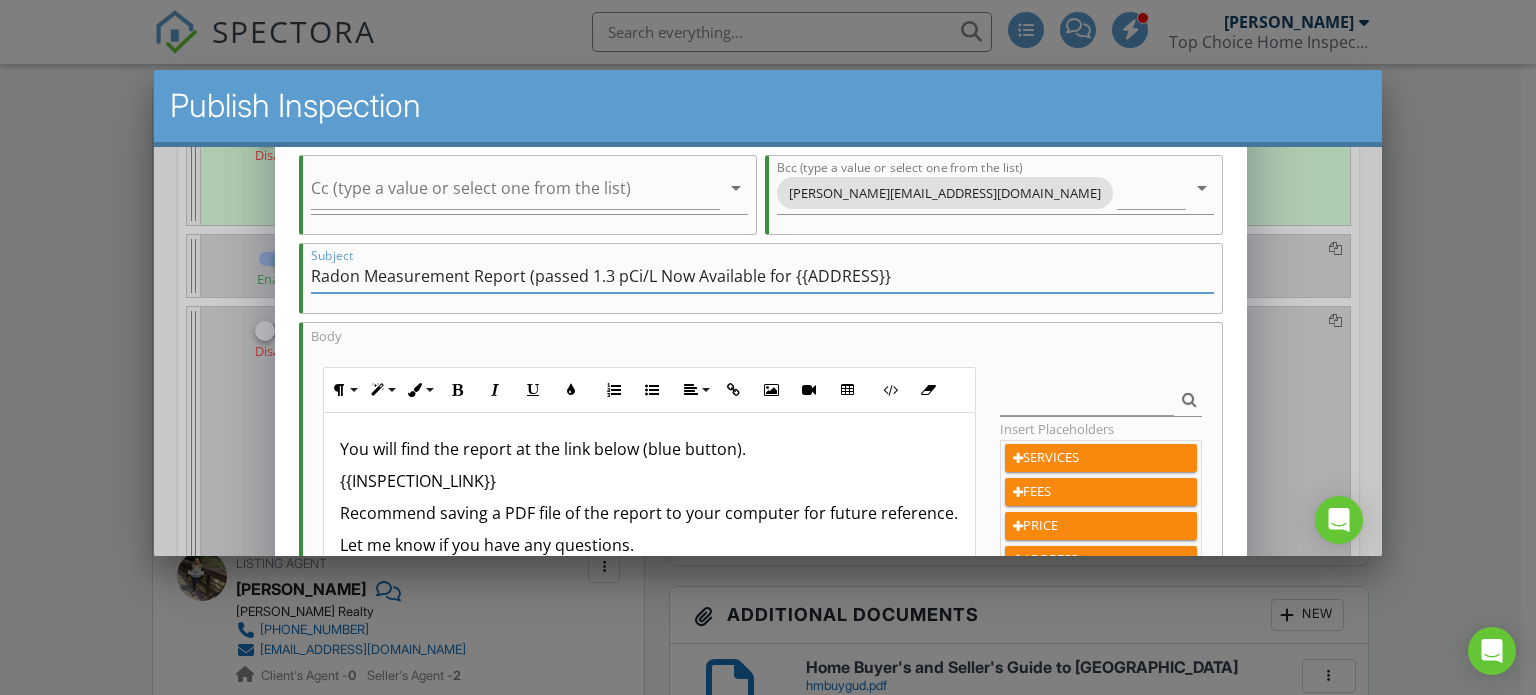 click on "Radon Measurement Report (passed 1.3 pCi/L Now Available for {{ADDRESS}}" at bounding box center [761, 275] 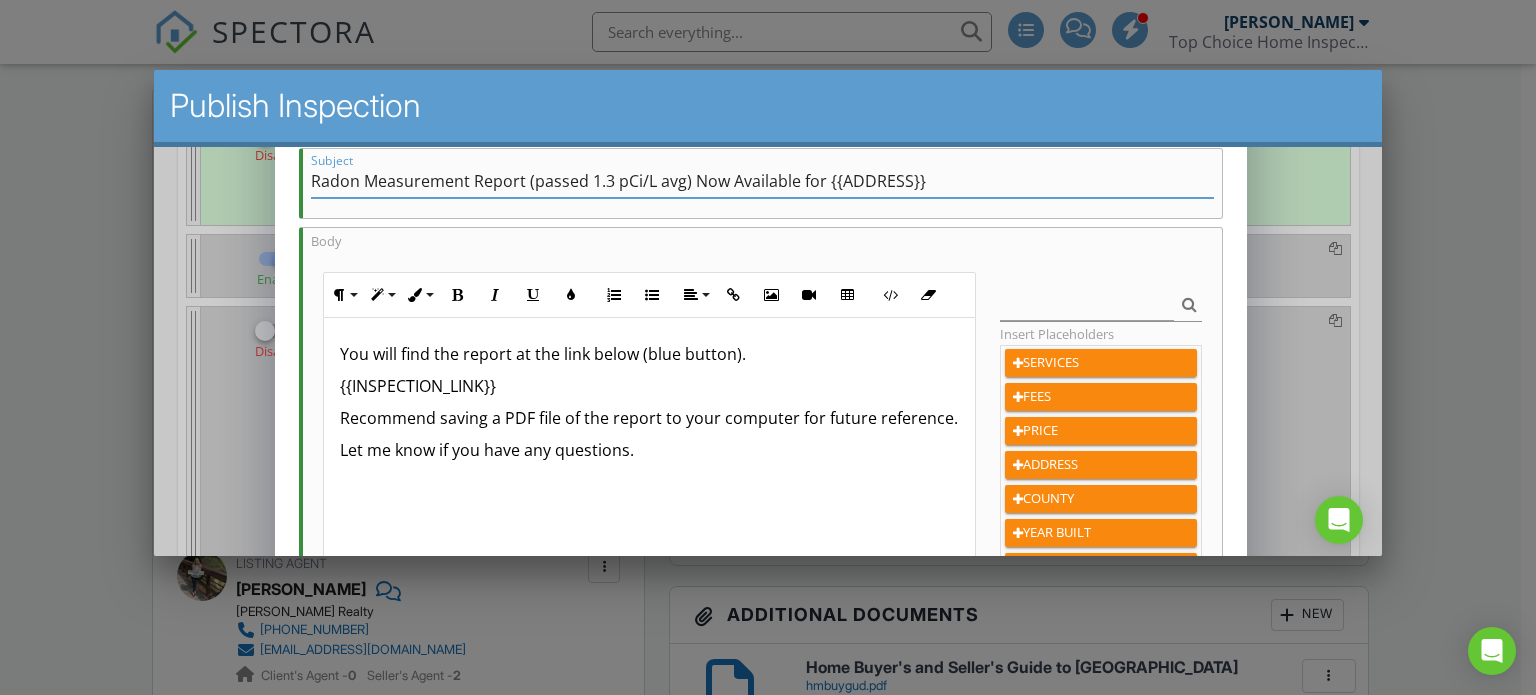 scroll, scrollTop: 300, scrollLeft: 0, axis: vertical 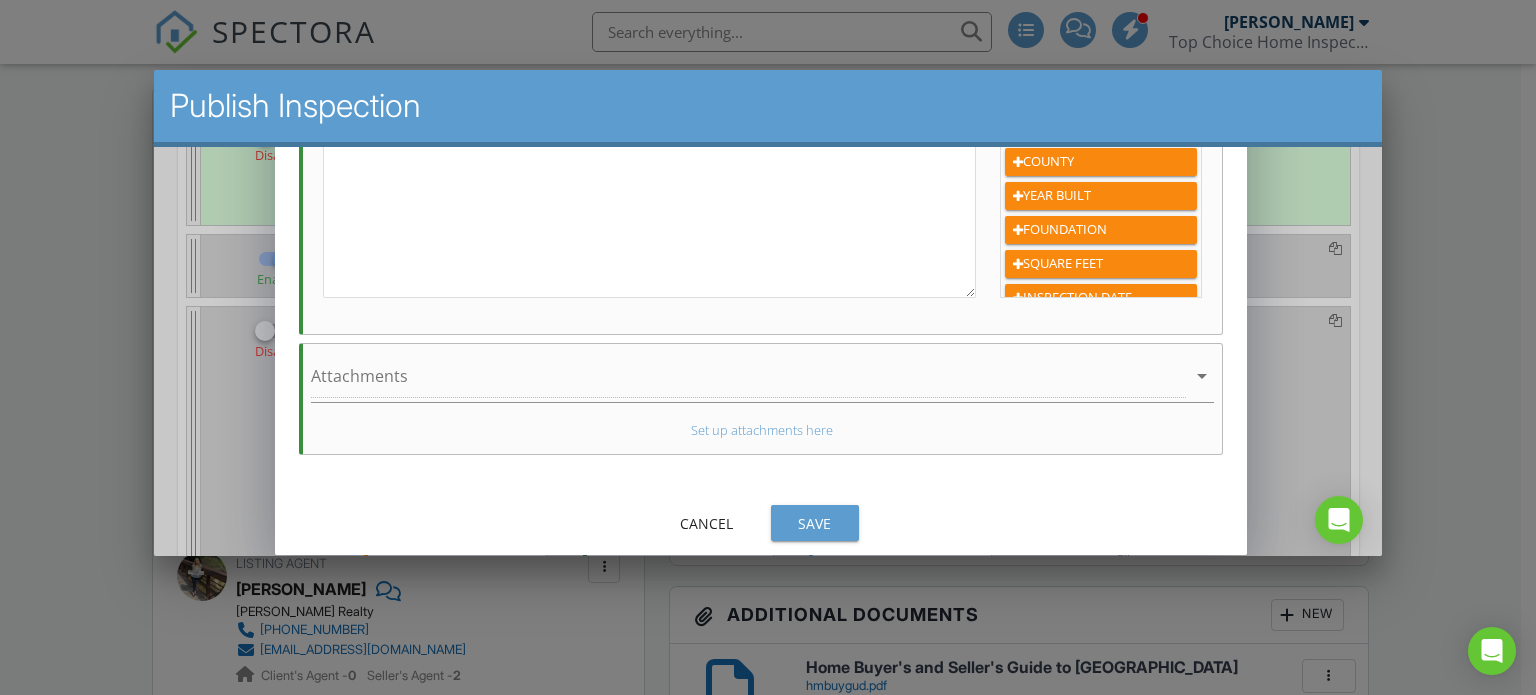 type on "Radon Measurement Report (passed 1.3 pCi/L avg) Now Available for {{ADDRESS}}" 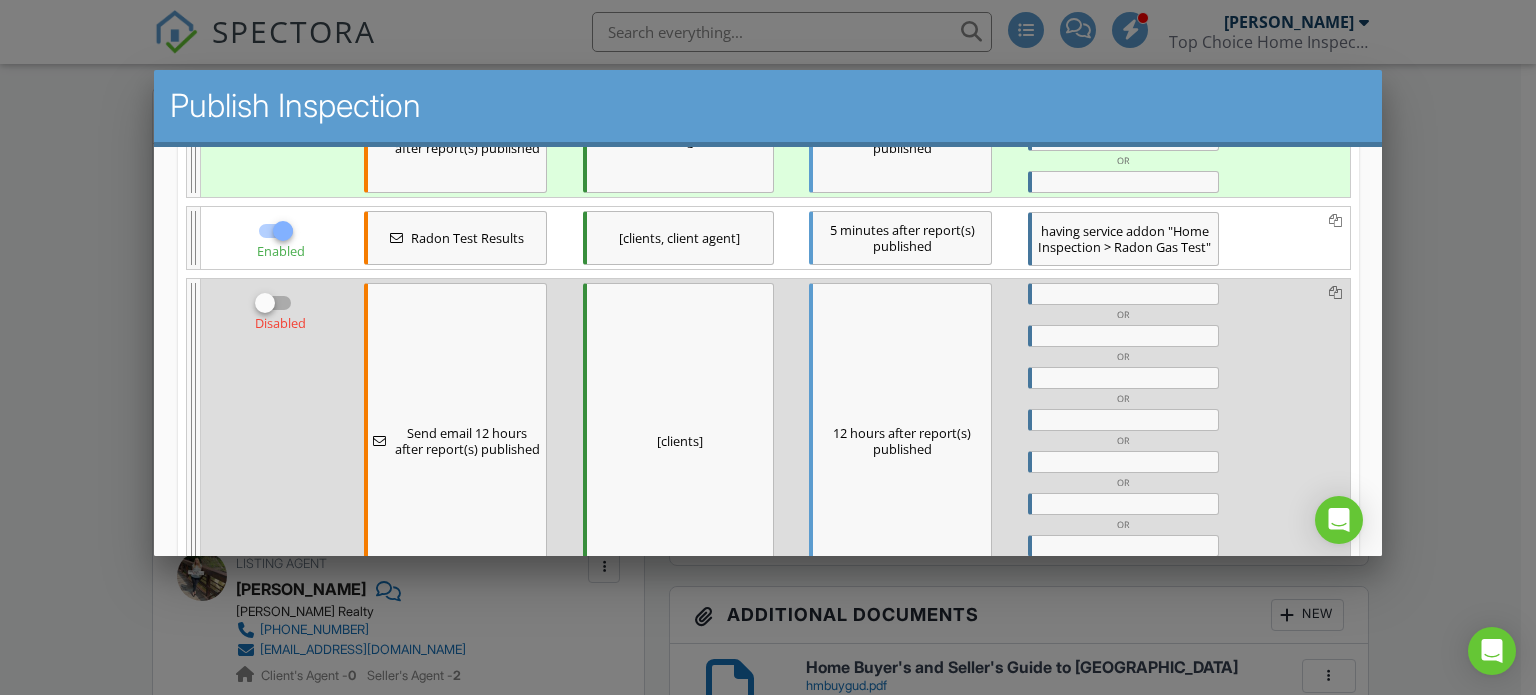 scroll, scrollTop: 400, scrollLeft: 0, axis: vertical 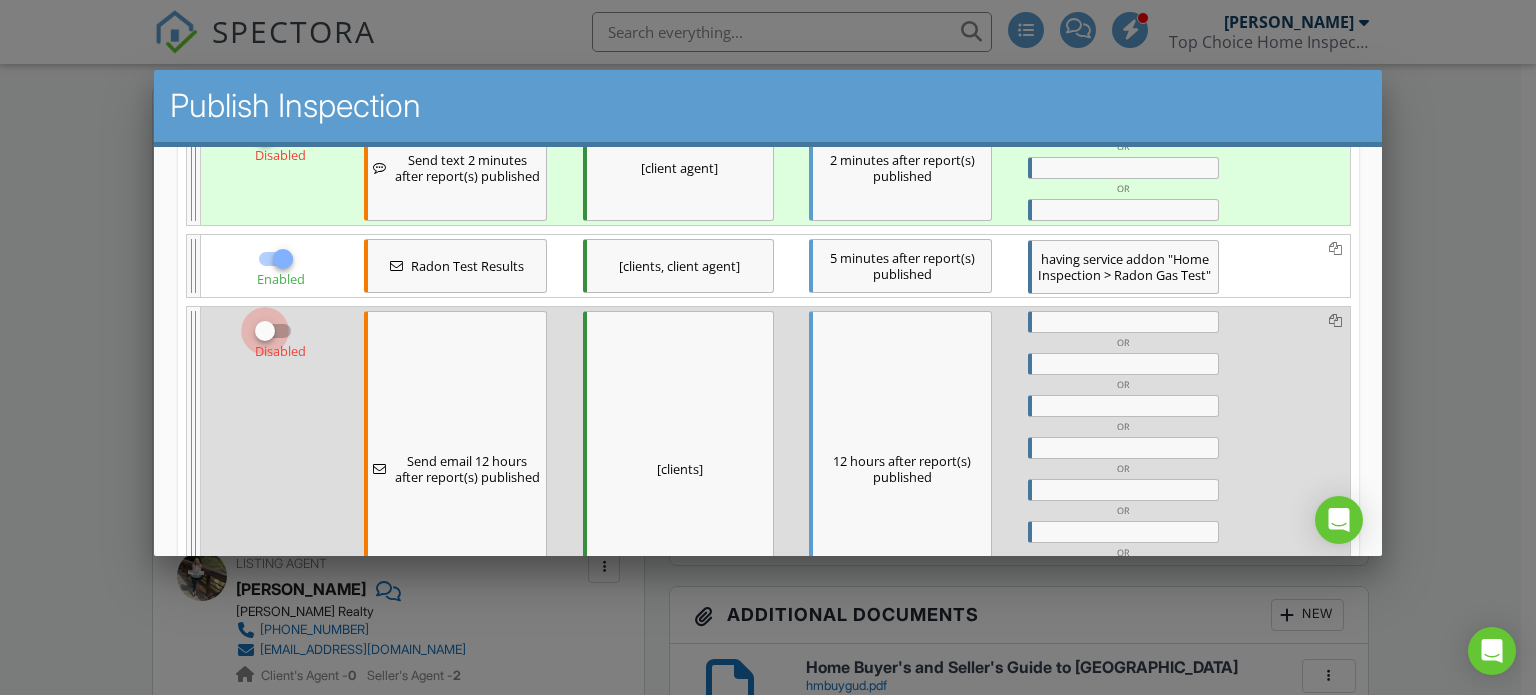 click at bounding box center (264, 330) 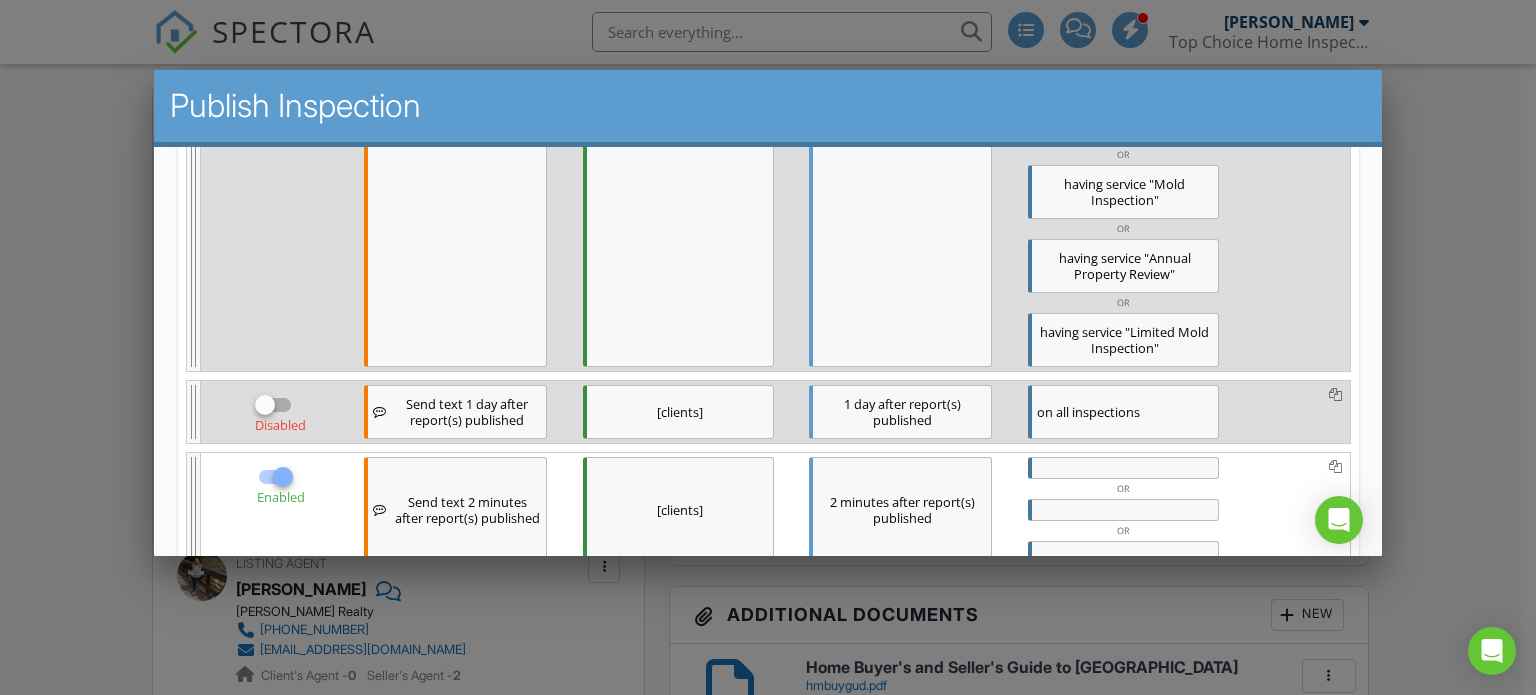 scroll, scrollTop: 1000, scrollLeft: 0, axis: vertical 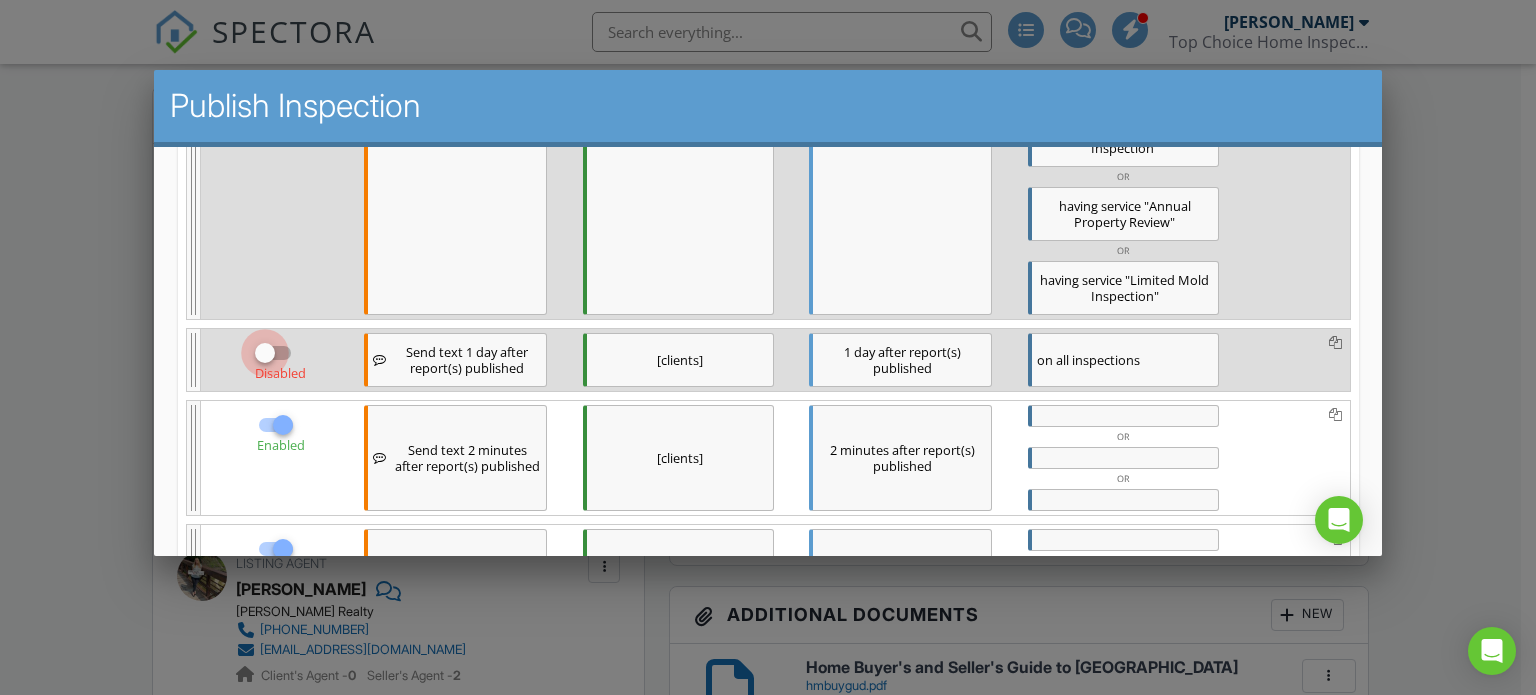 drag, startPoint x: 269, startPoint y: 357, endPoint x: 280, endPoint y: 370, distance: 17.029387 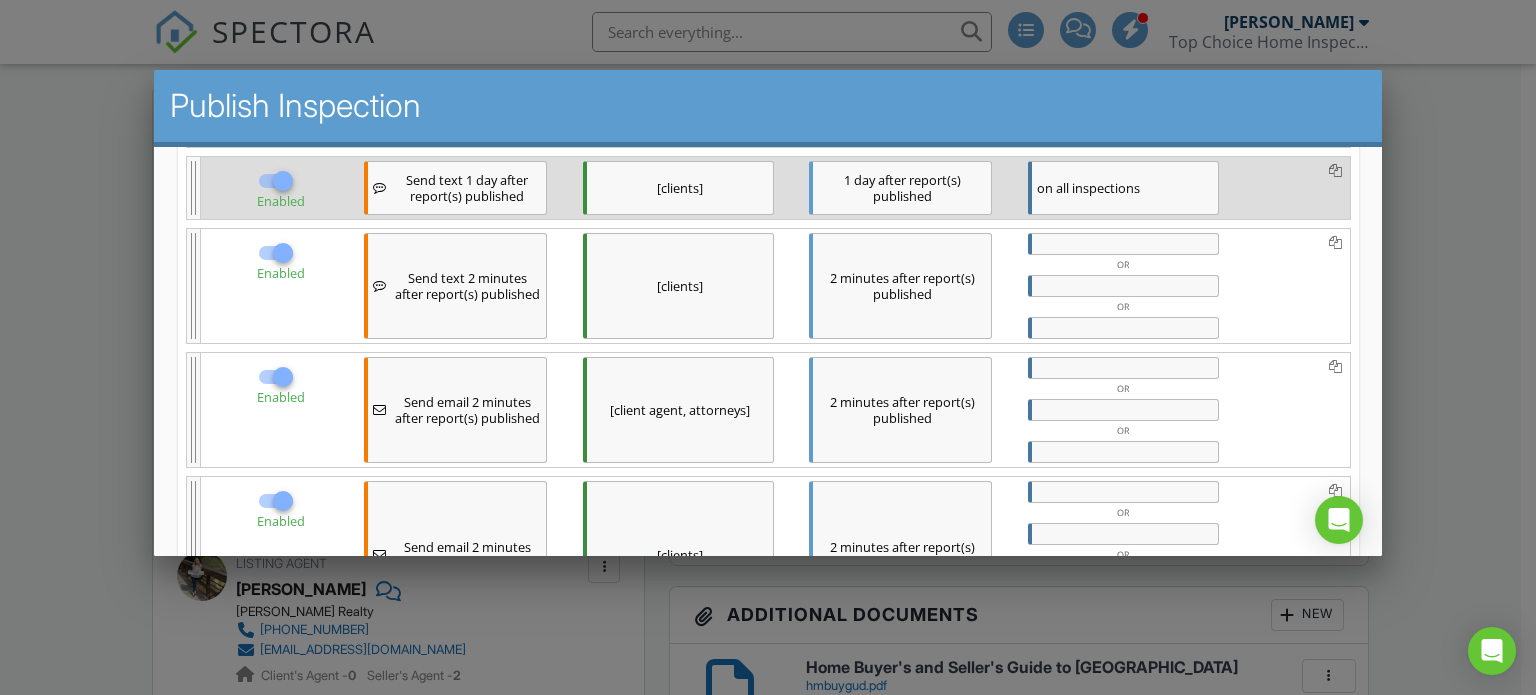 scroll, scrollTop: 1200, scrollLeft: 0, axis: vertical 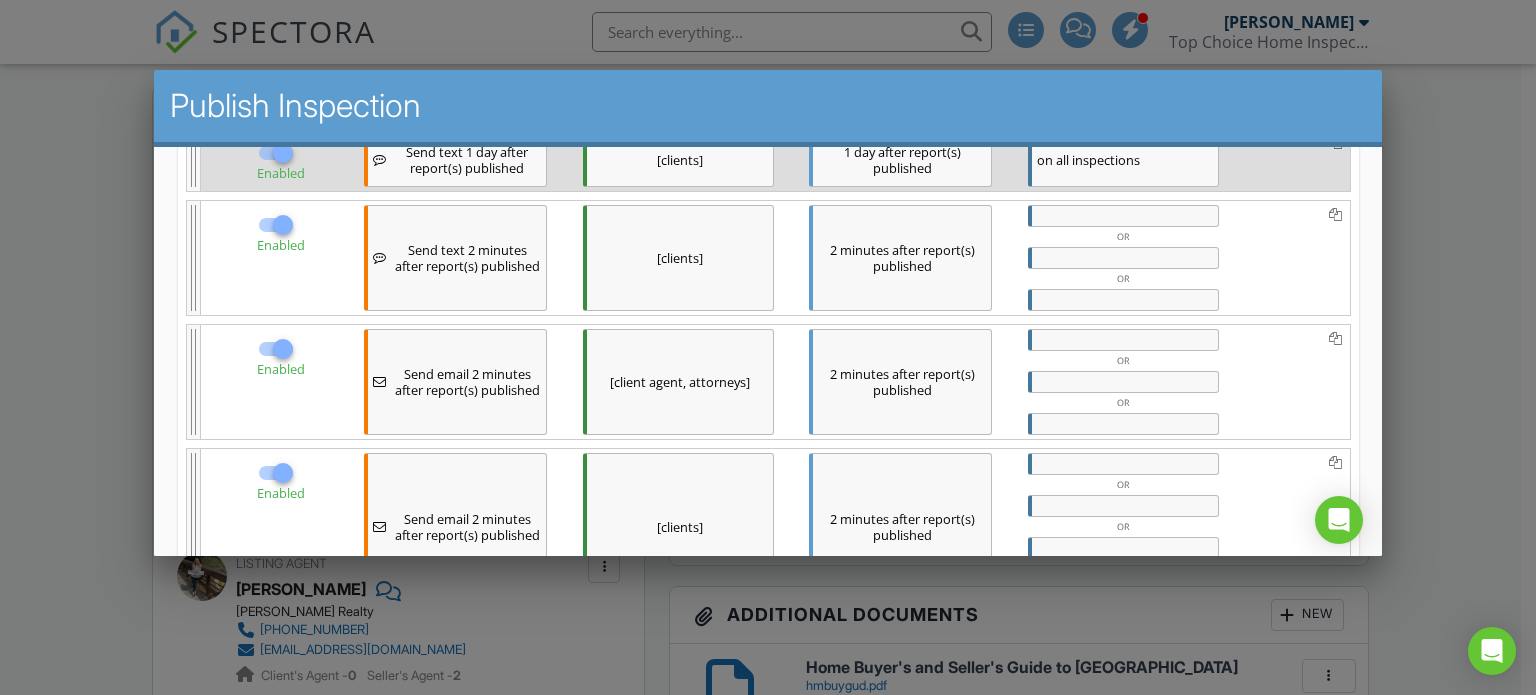 click at bounding box center (282, 224) 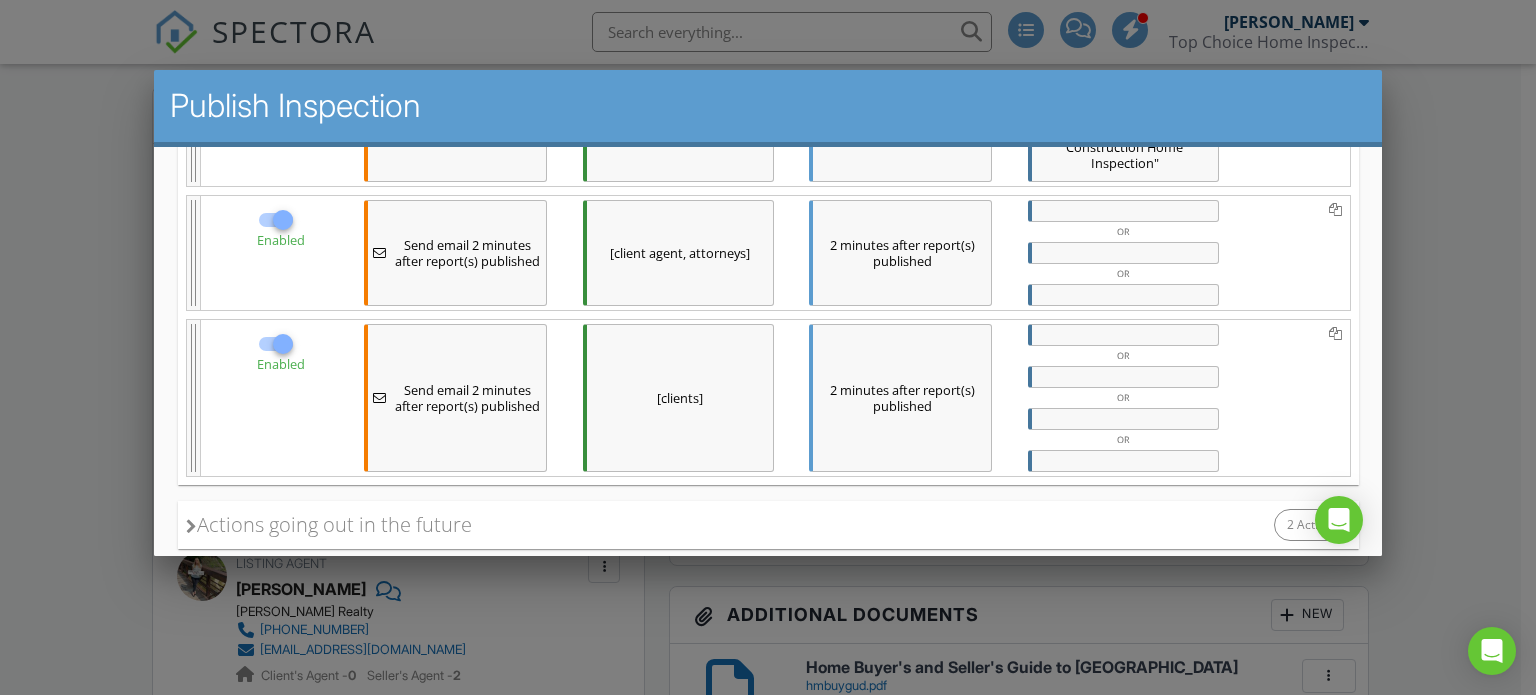 scroll, scrollTop: 1400, scrollLeft: 0, axis: vertical 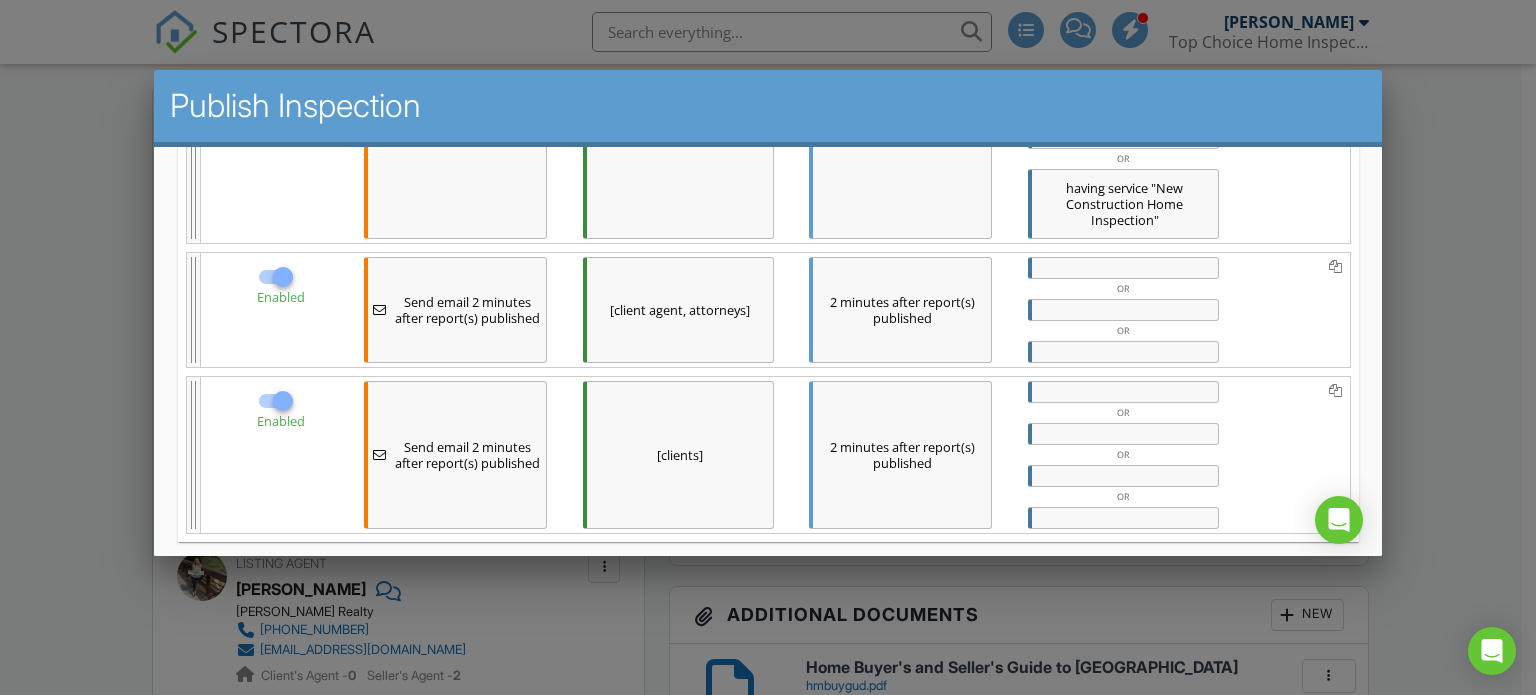 click at bounding box center (282, 276) 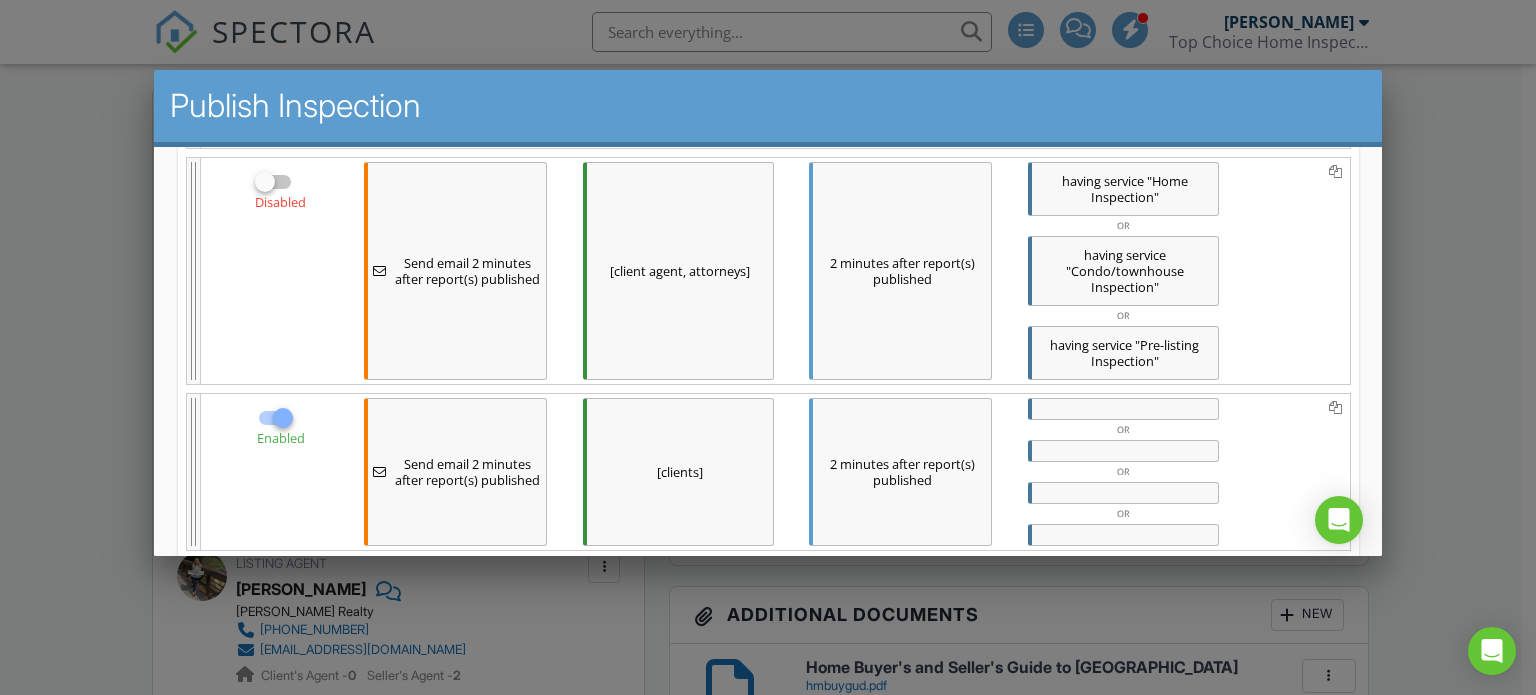 scroll, scrollTop: 1500, scrollLeft: 0, axis: vertical 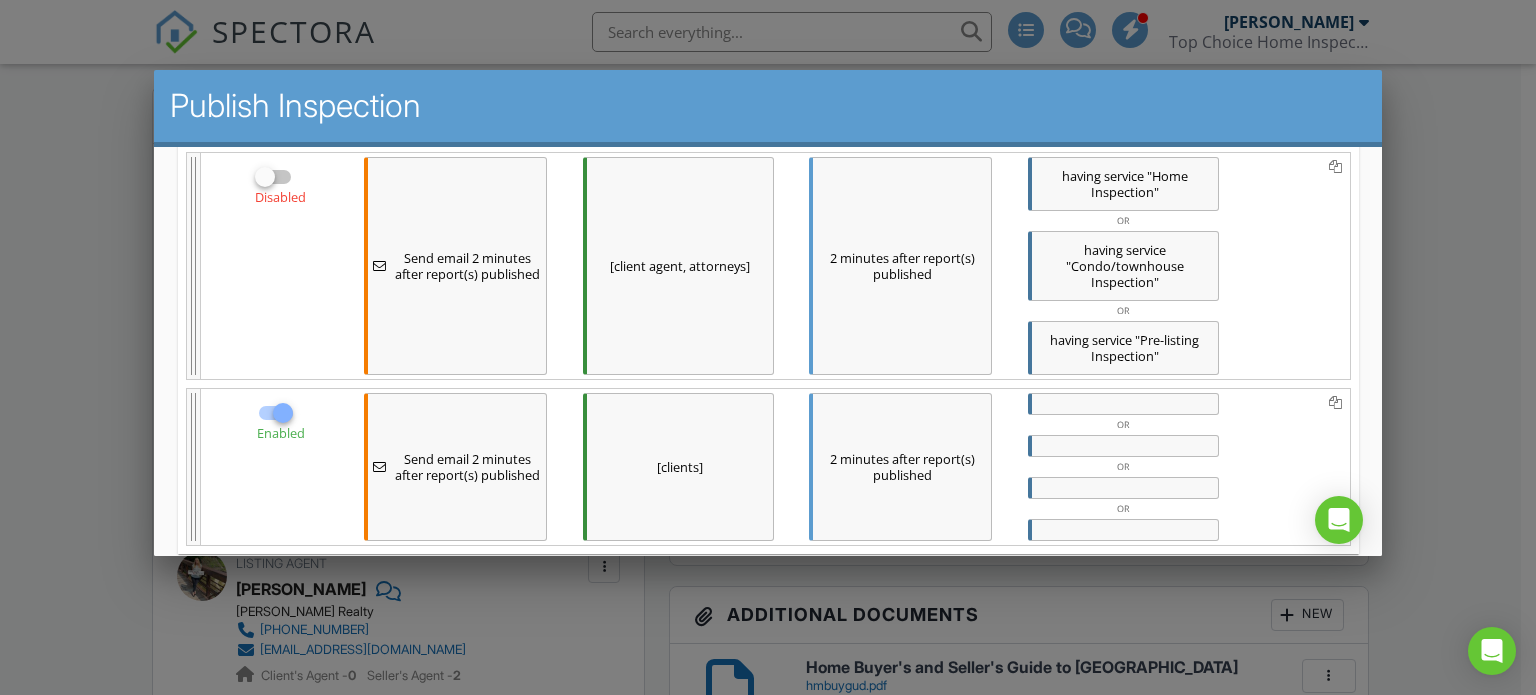 click at bounding box center [282, 412] 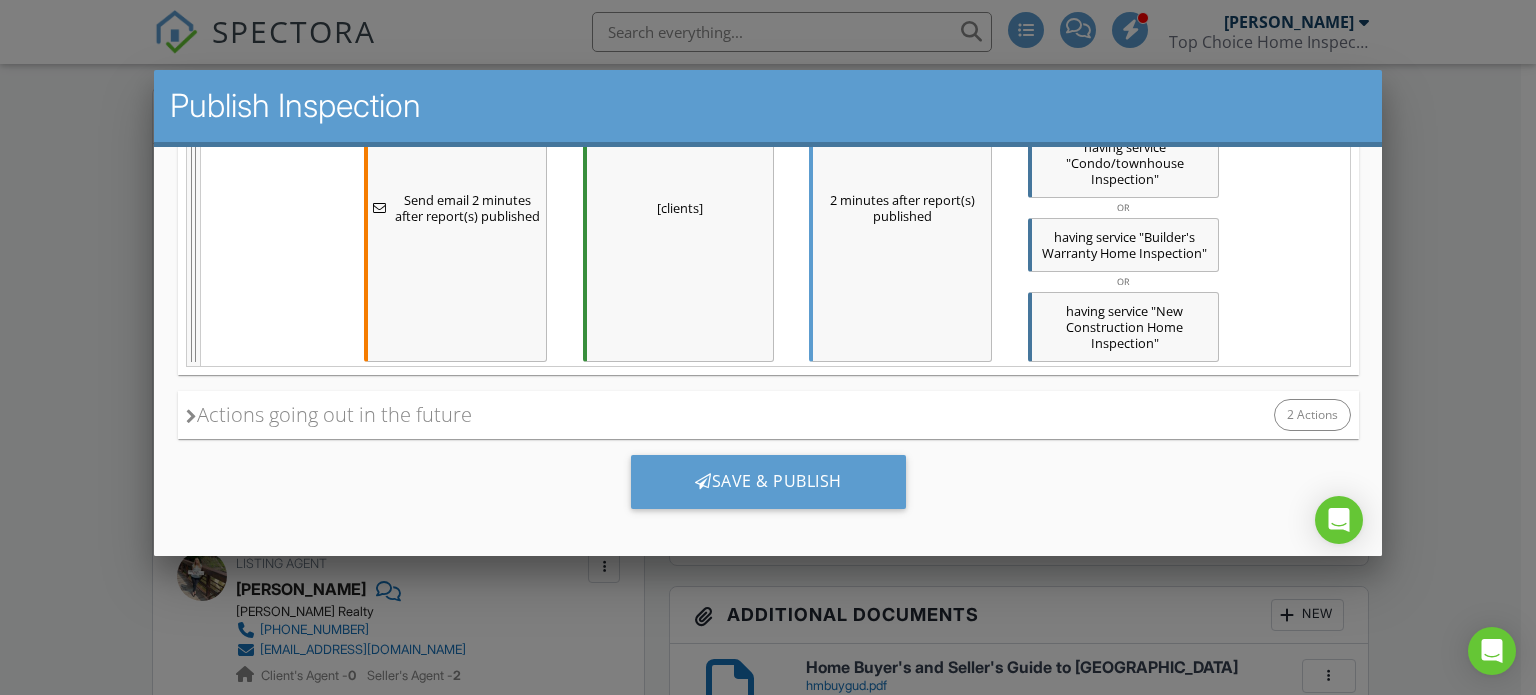 click on "Actions going out in the future" at bounding box center [328, 414] 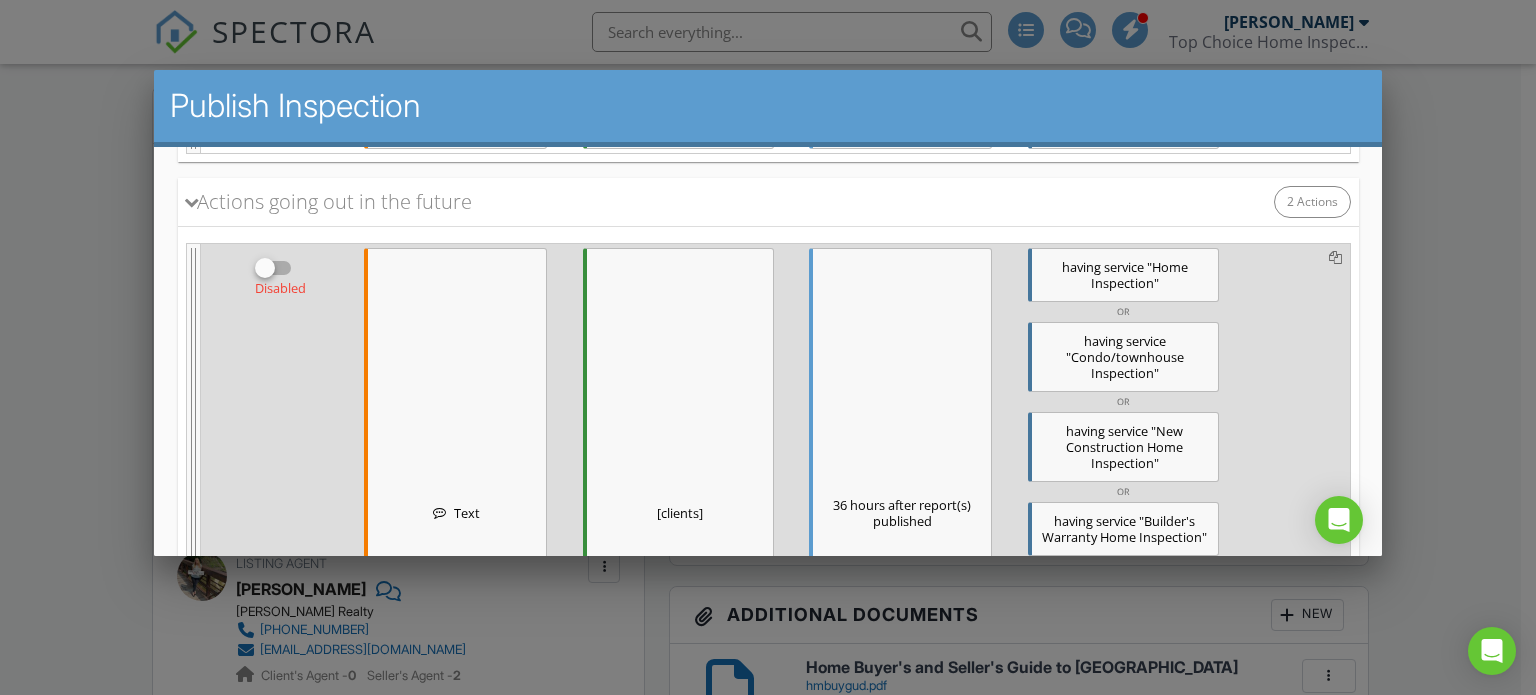 scroll, scrollTop: 2040, scrollLeft: 0, axis: vertical 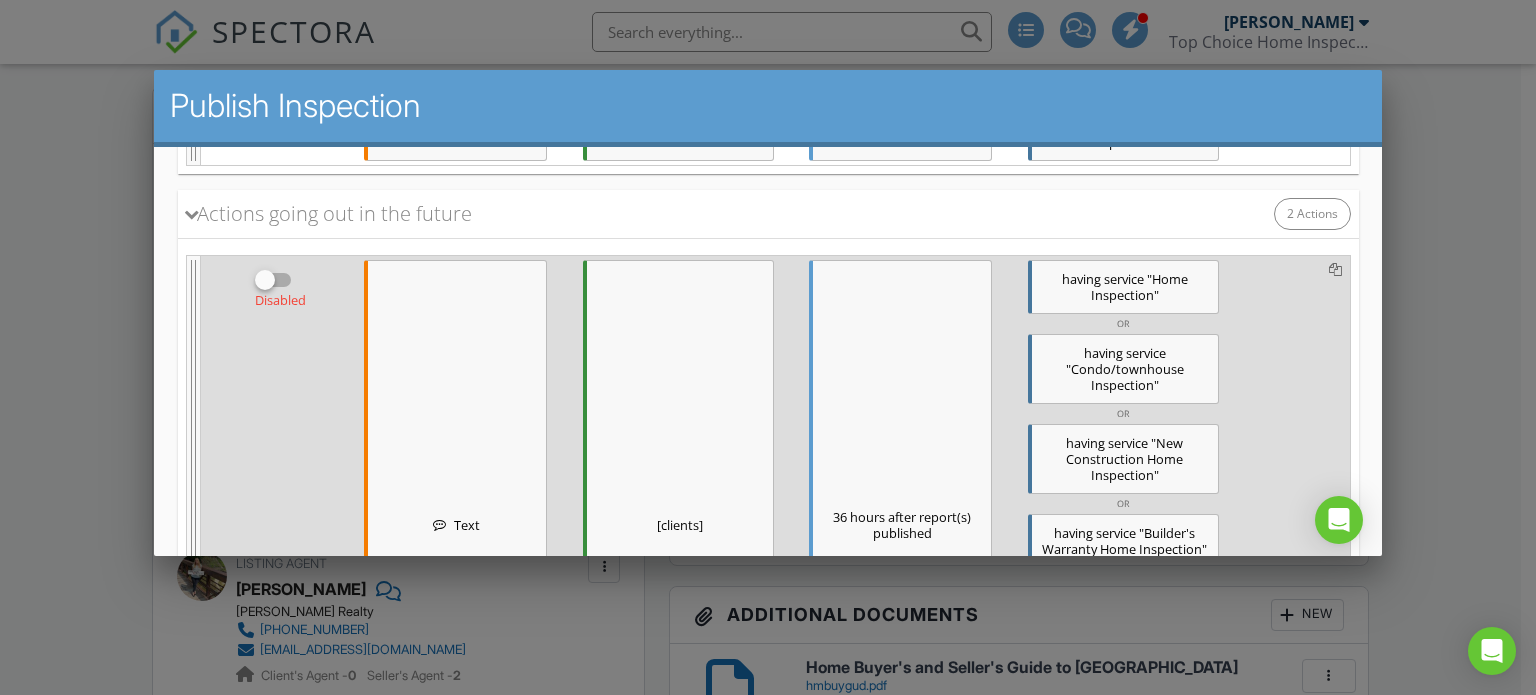 click at bounding box center (264, 279) 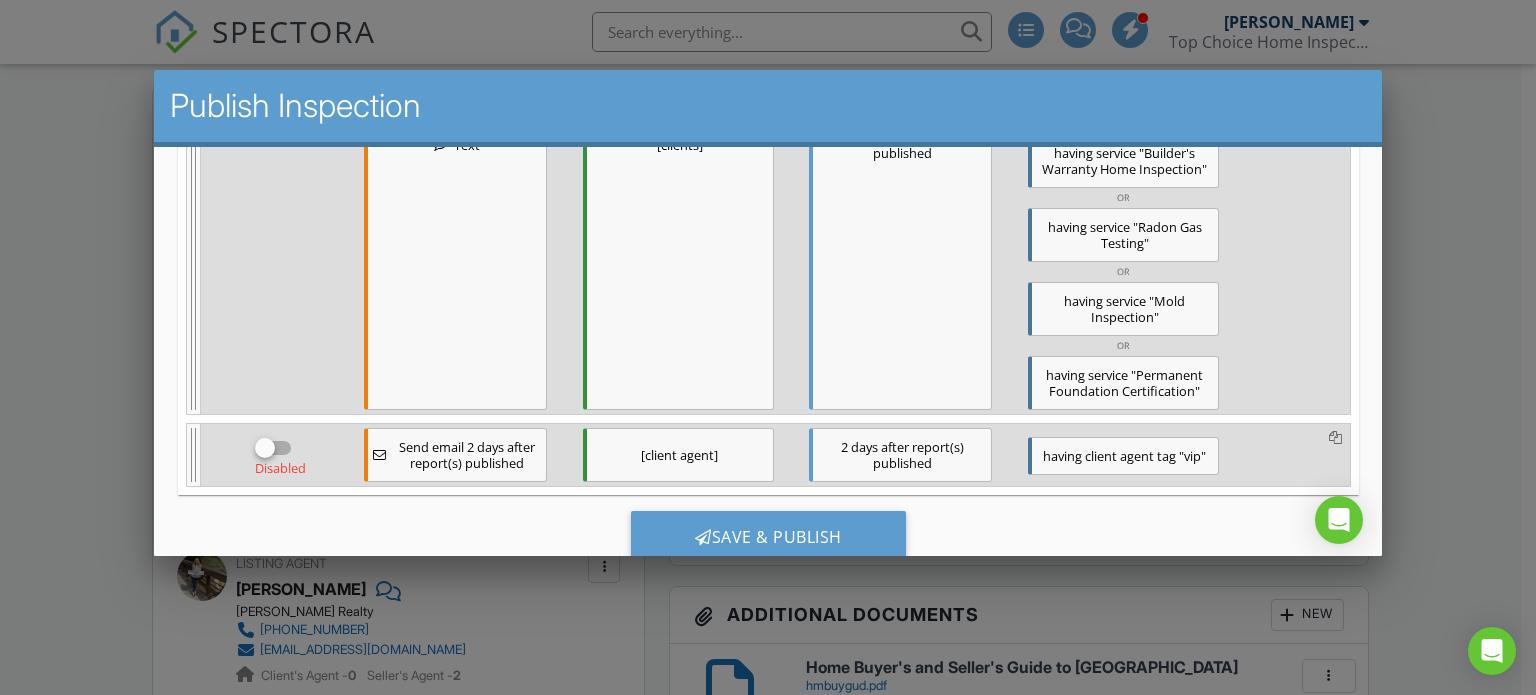 scroll, scrollTop: 2440, scrollLeft: 0, axis: vertical 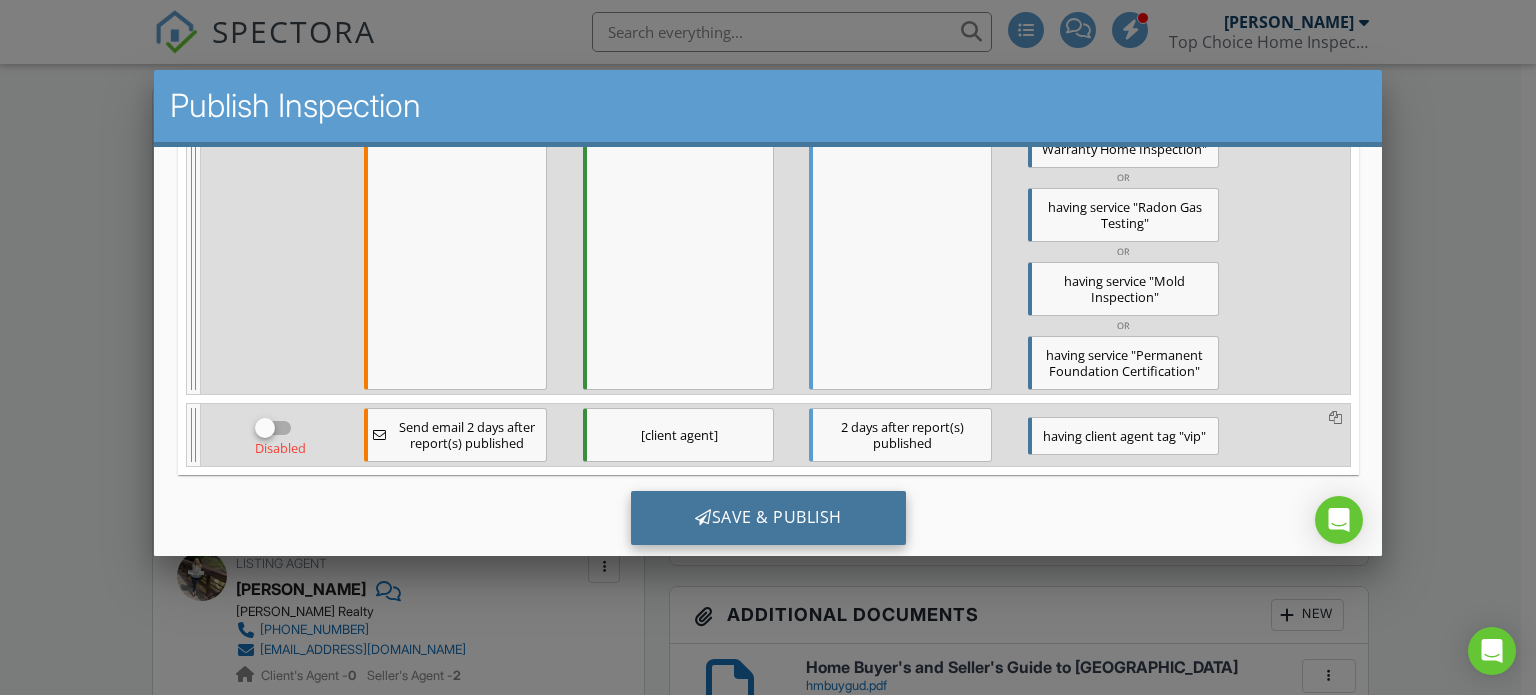 drag, startPoint x: 731, startPoint y: 513, endPoint x: 716, endPoint y: 517, distance: 15.524175 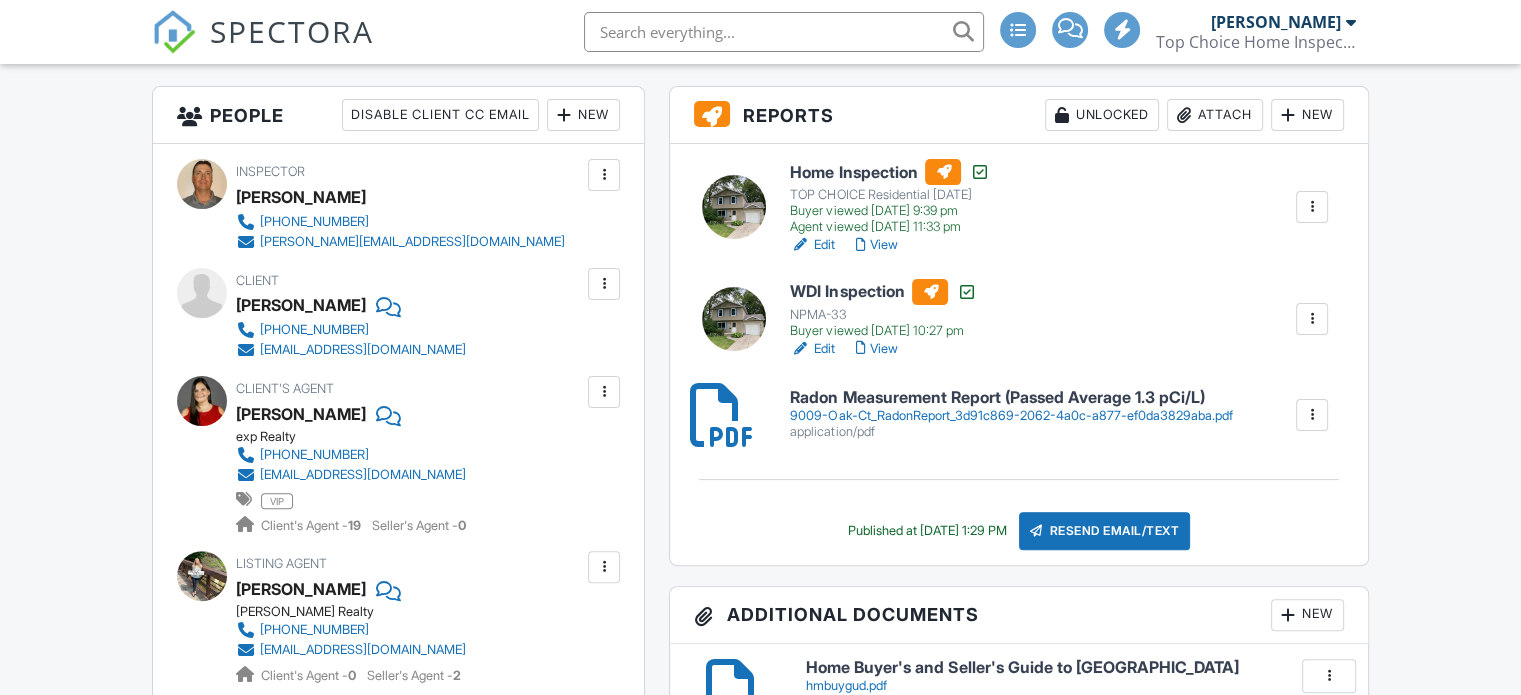 scroll, scrollTop: 500, scrollLeft: 0, axis: vertical 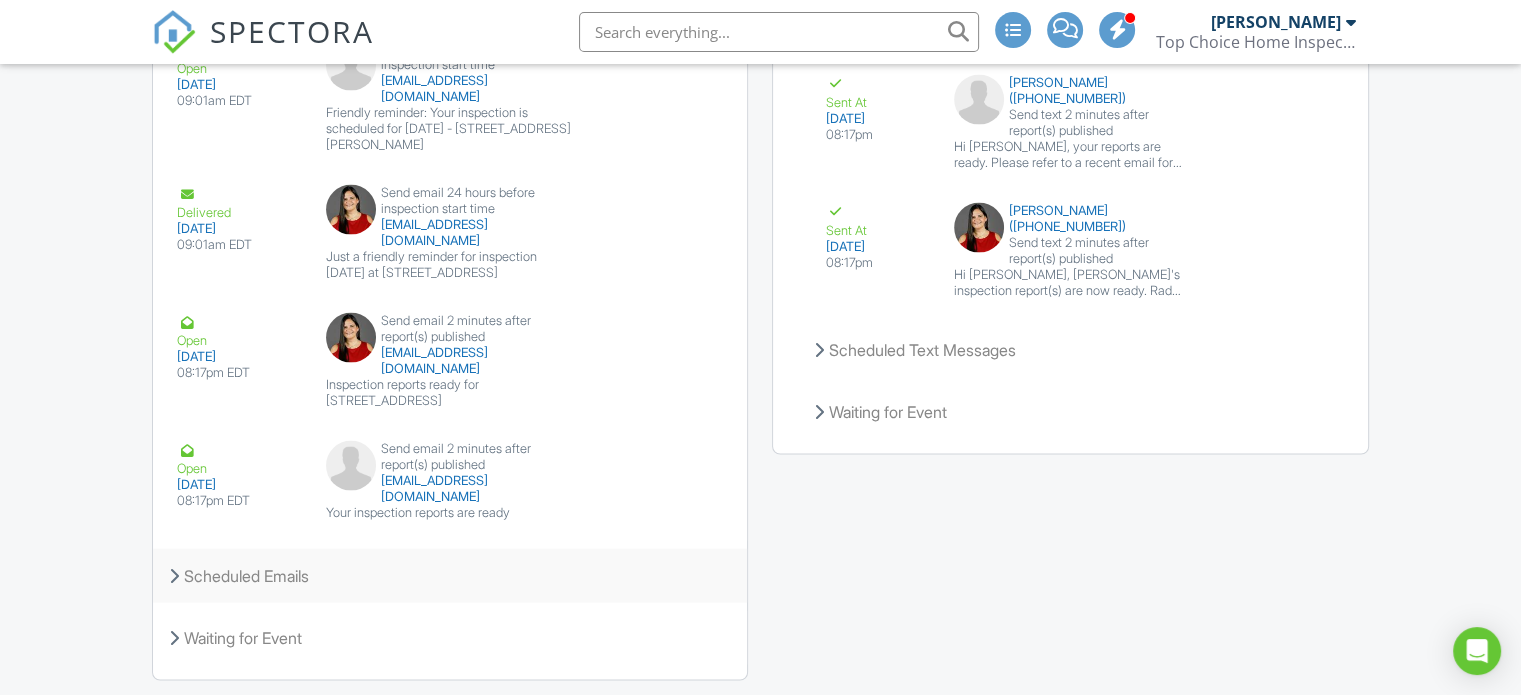 click on "Scheduled Emails" at bounding box center (450, 576) 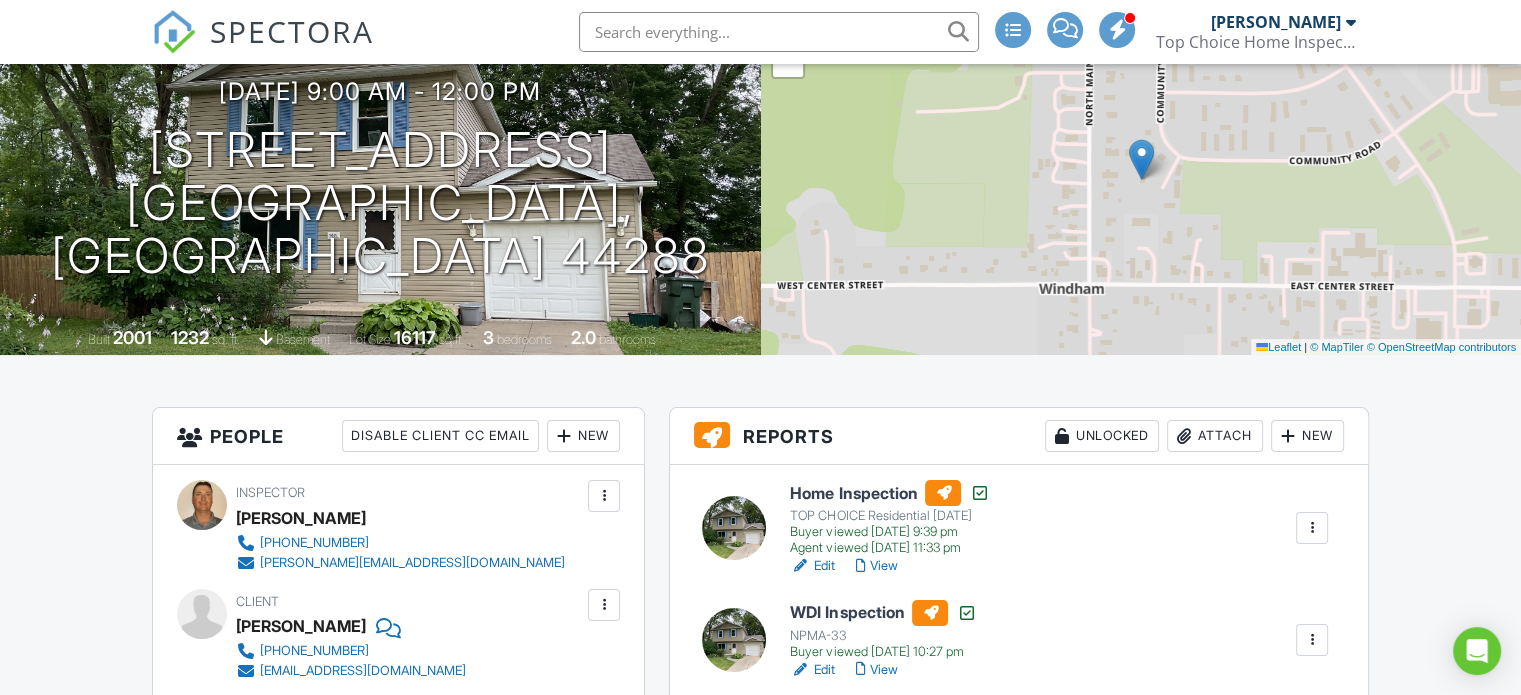 scroll, scrollTop: 0, scrollLeft: 0, axis: both 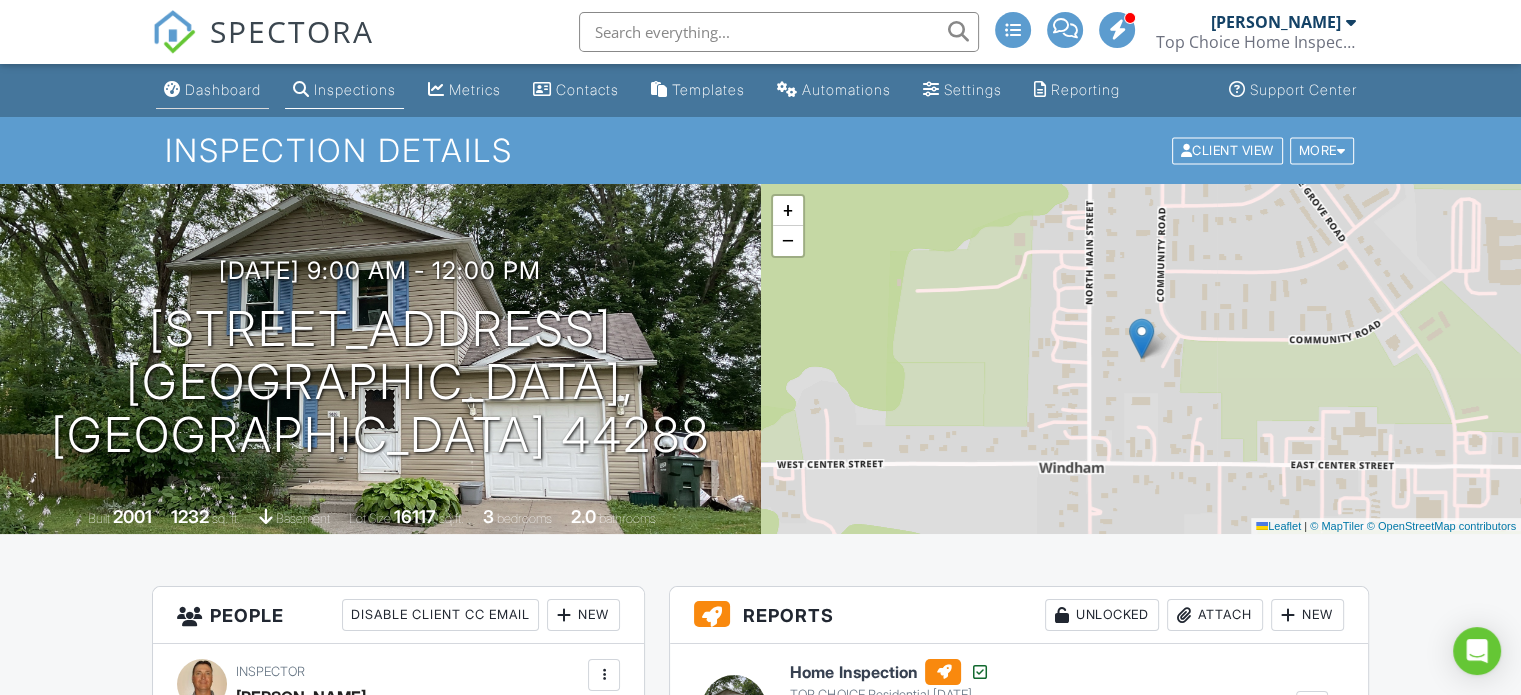 click on "Dashboard" at bounding box center [223, 89] 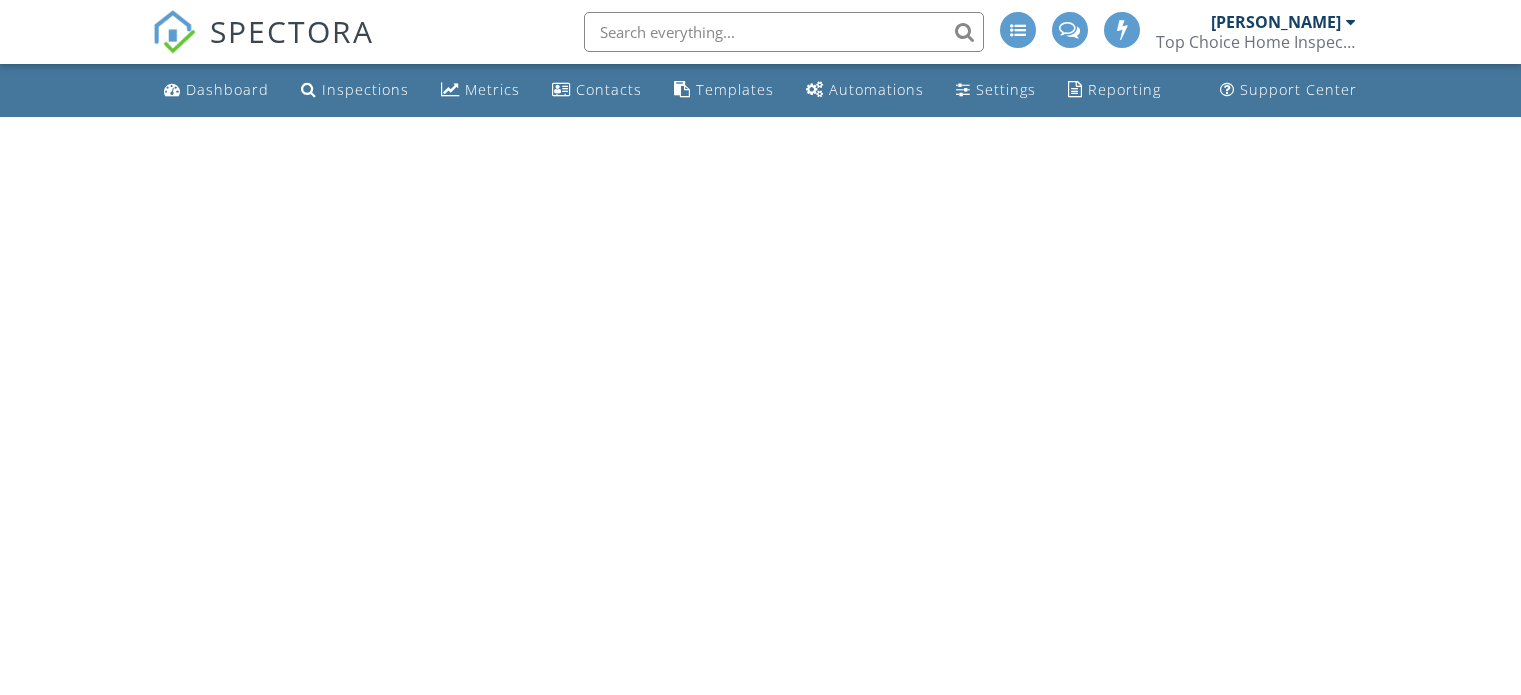 scroll, scrollTop: 0, scrollLeft: 0, axis: both 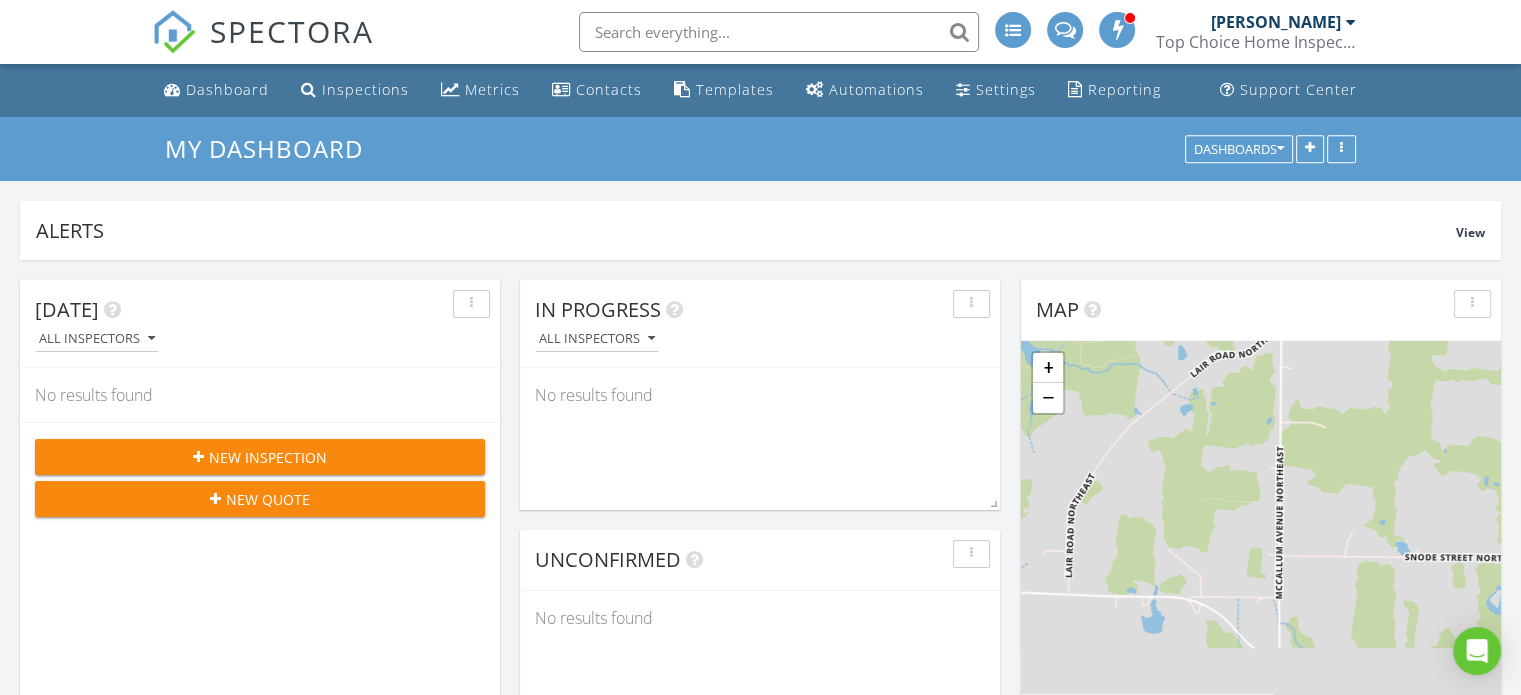 click on "Top Choice Home Inspections, LLC" at bounding box center (1256, 42) 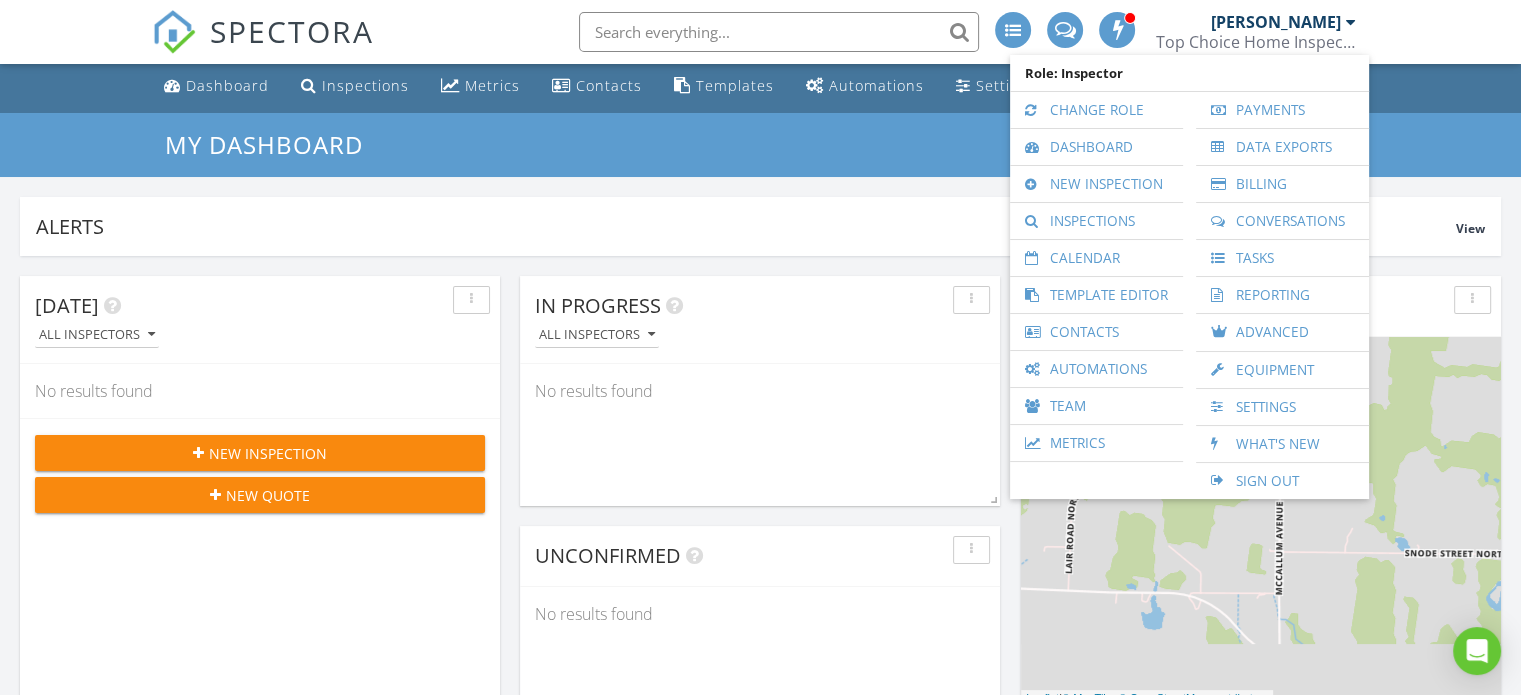 scroll, scrollTop: 0, scrollLeft: 0, axis: both 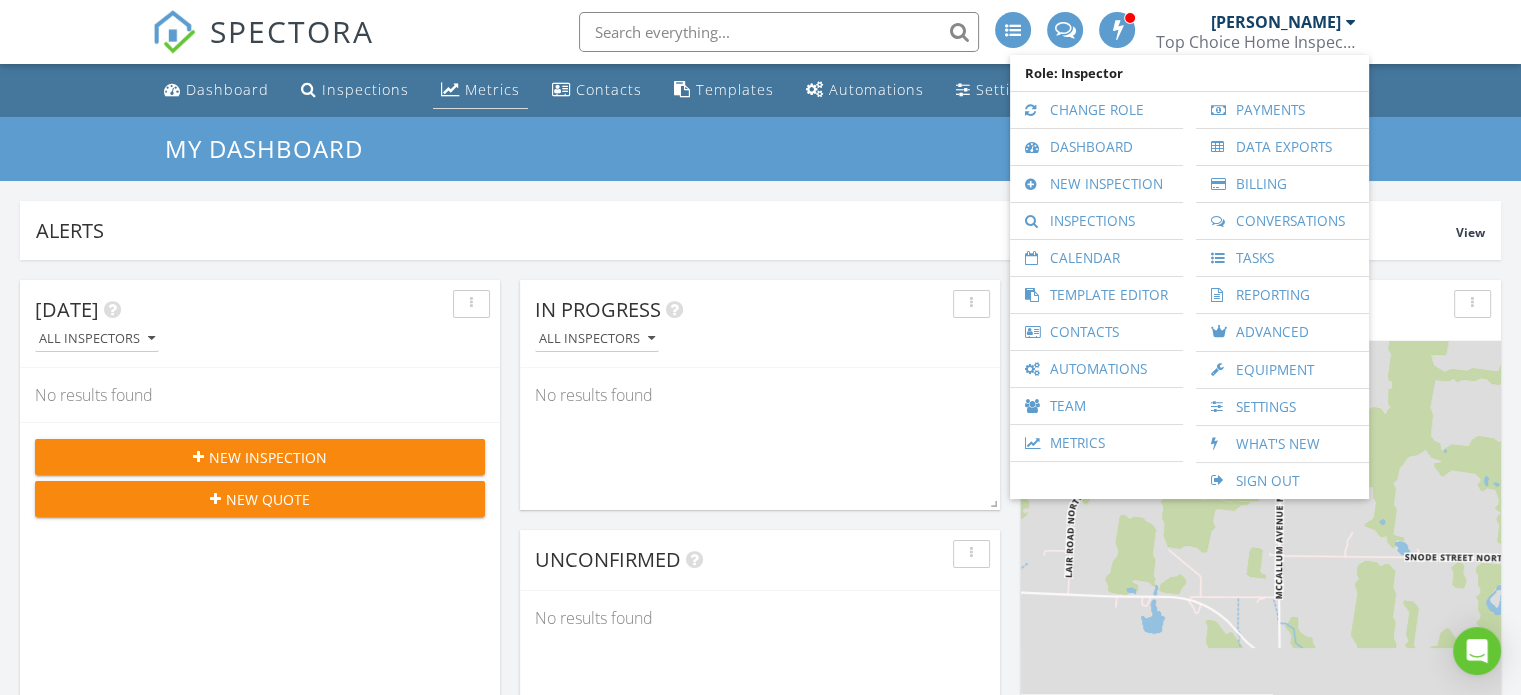 click on "Metrics" at bounding box center [492, 89] 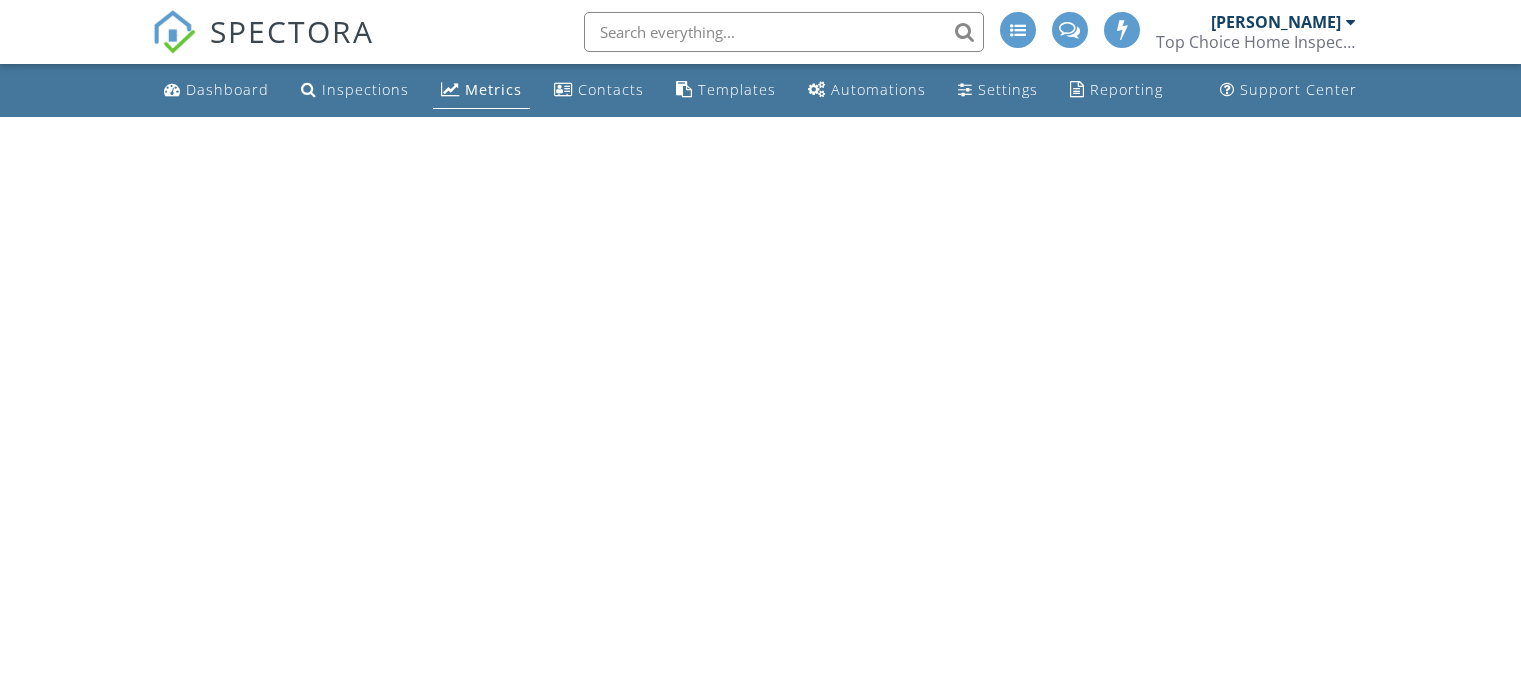 scroll, scrollTop: 0, scrollLeft: 0, axis: both 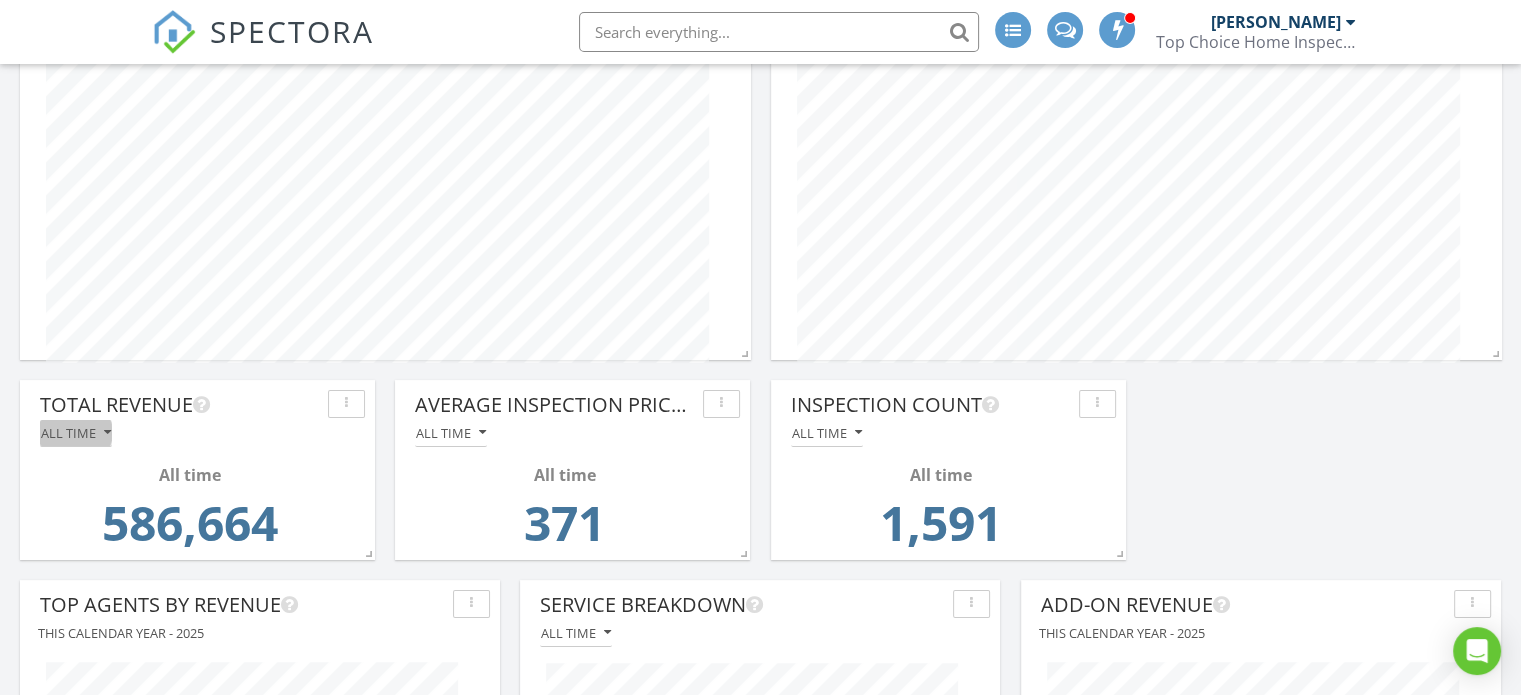 click on "All time" at bounding box center [76, 433] 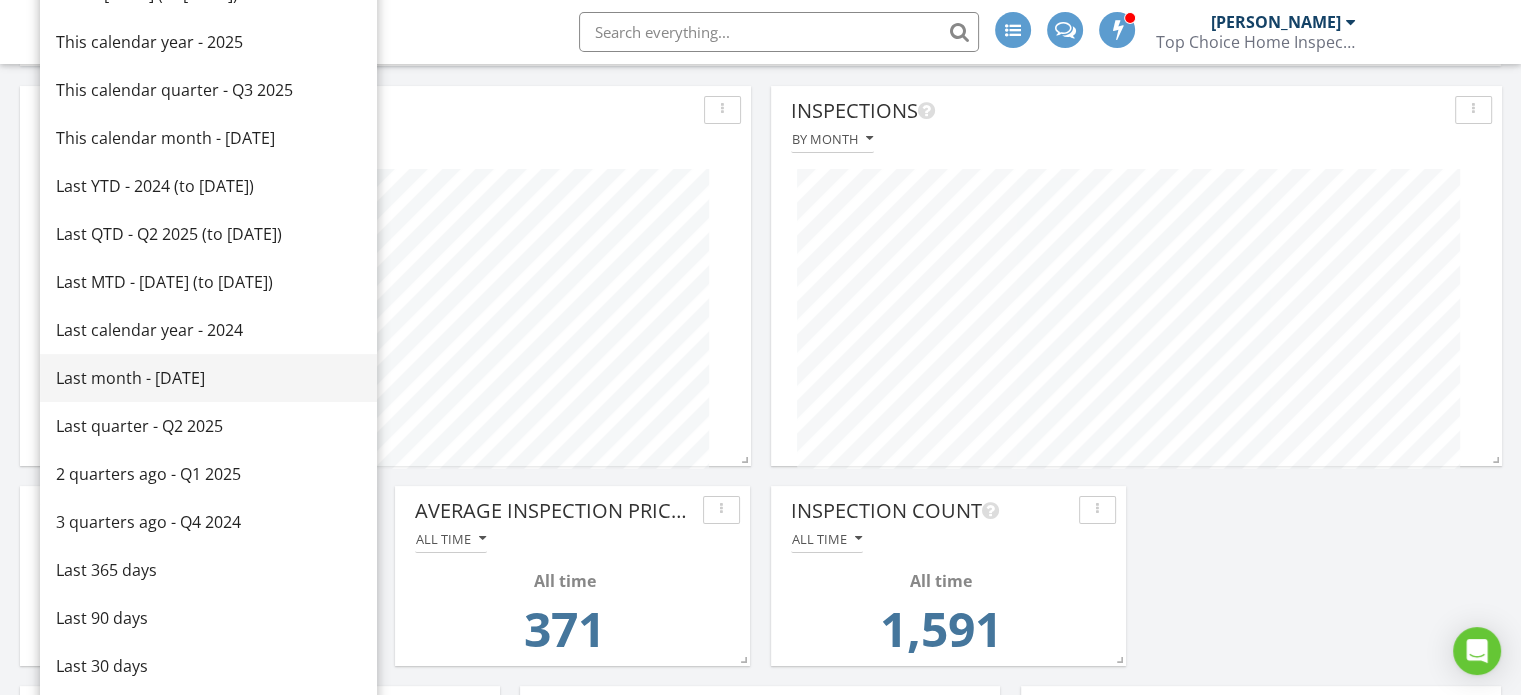 scroll, scrollTop: 0, scrollLeft: 0, axis: both 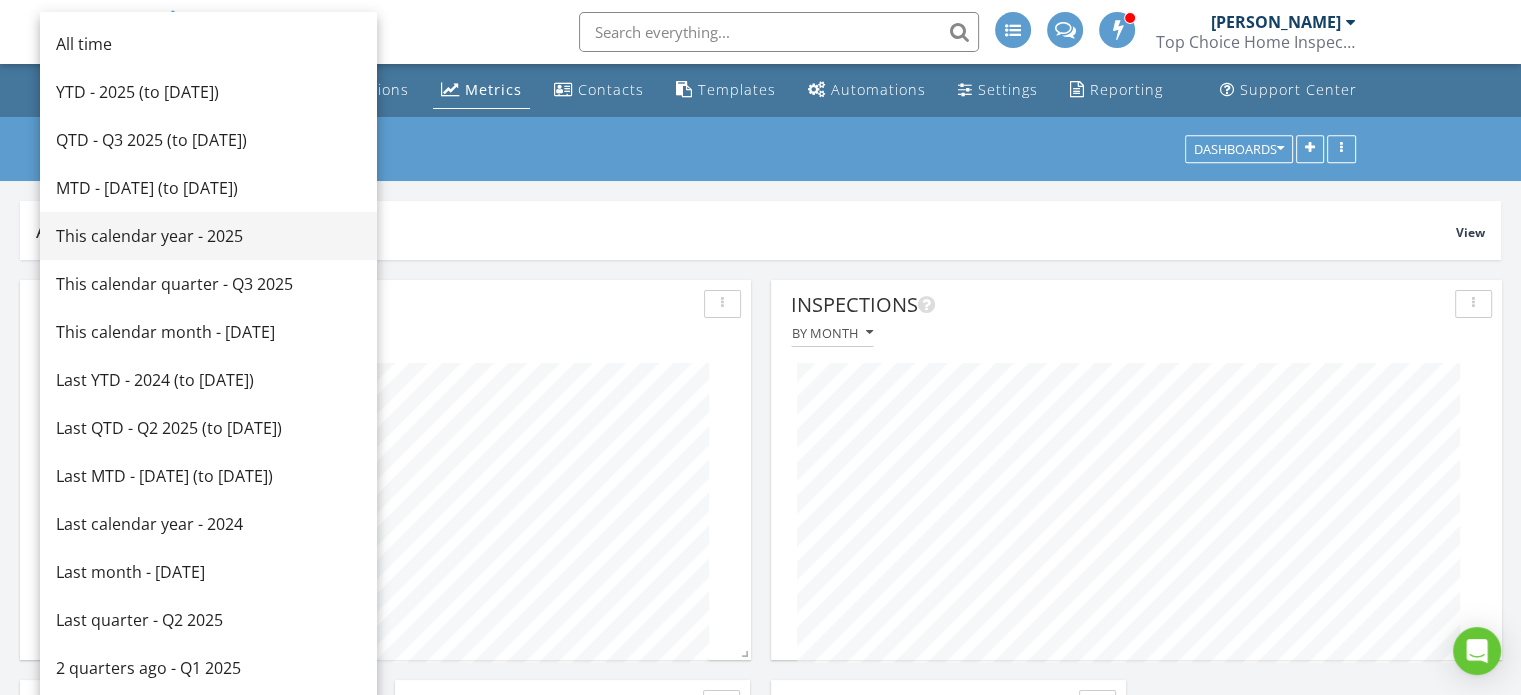 click on "This calendar year - 2025" at bounding box center (208, 236) 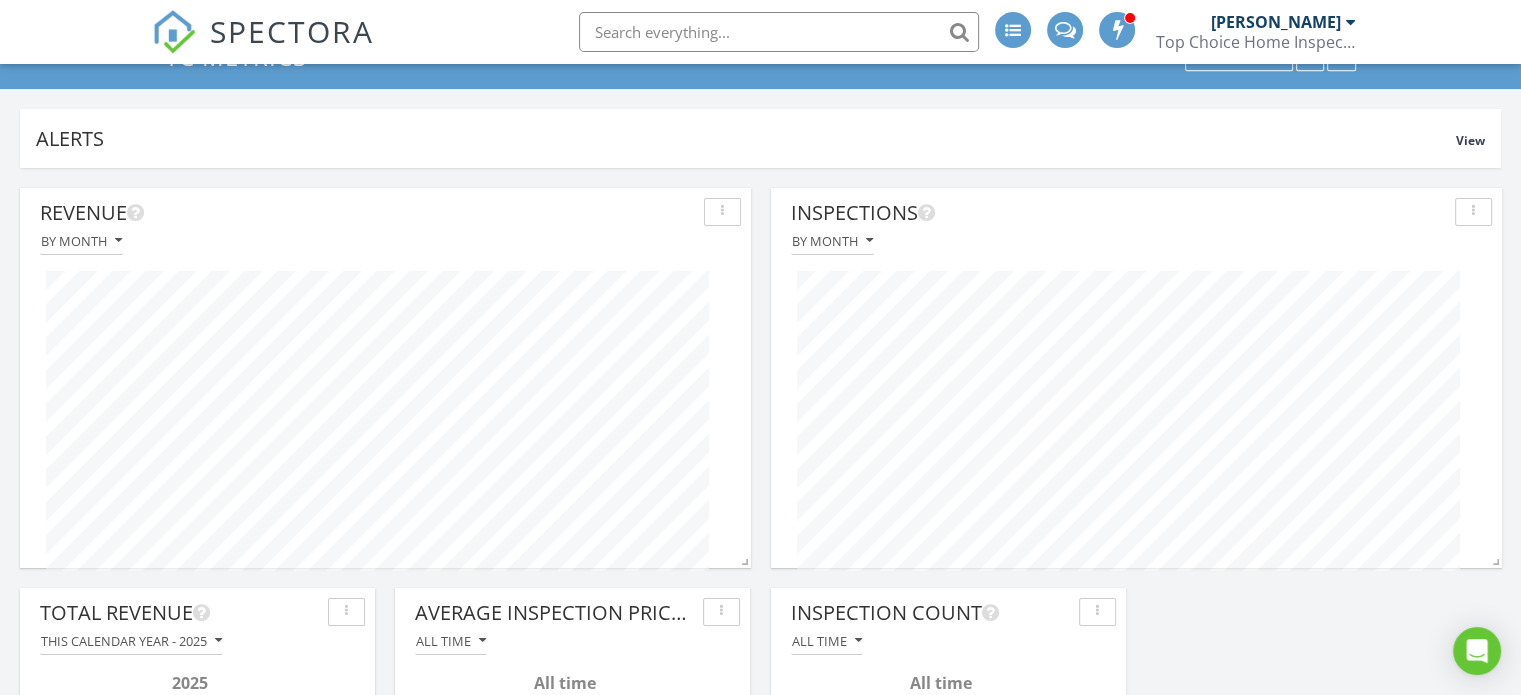 scroll, scrollTop: 300, scrollLeft: 0, axis: vertical 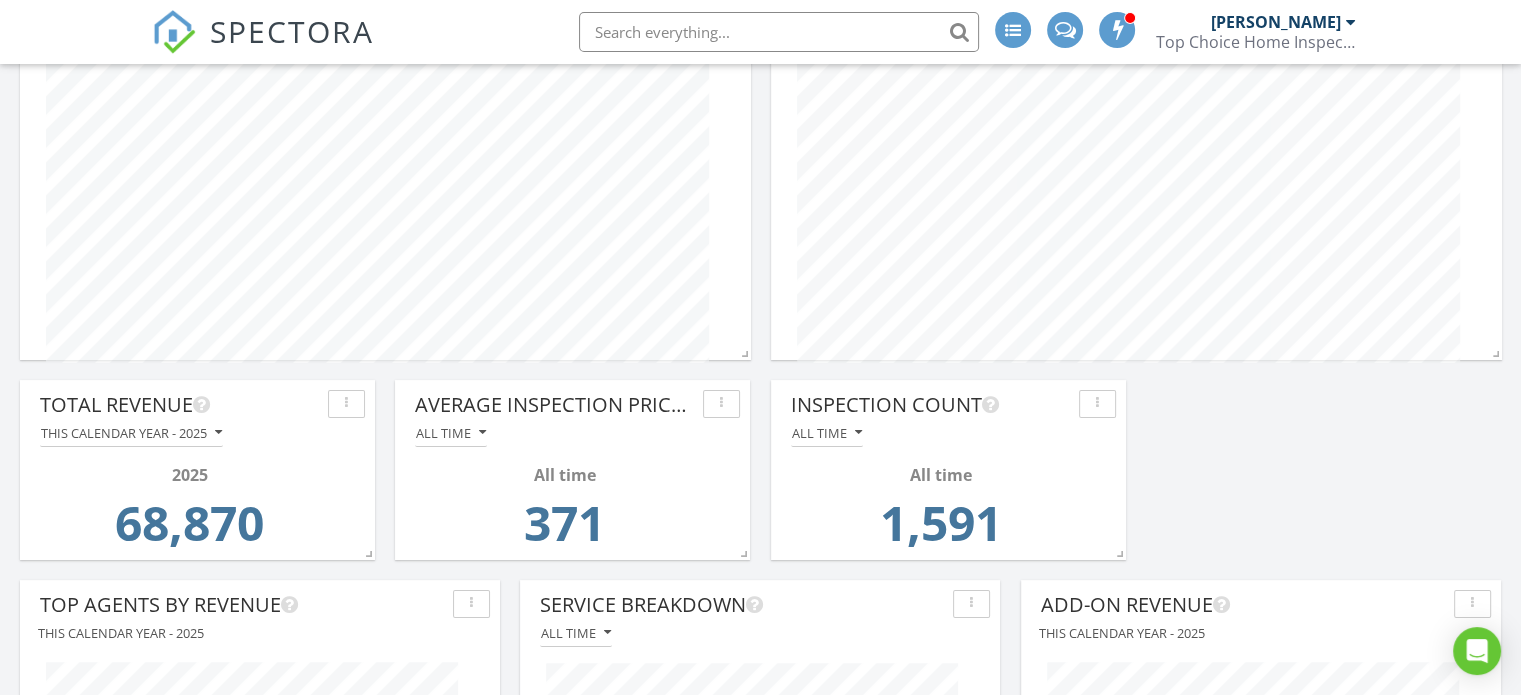 click on "All time" at bounding box center (564, 475) 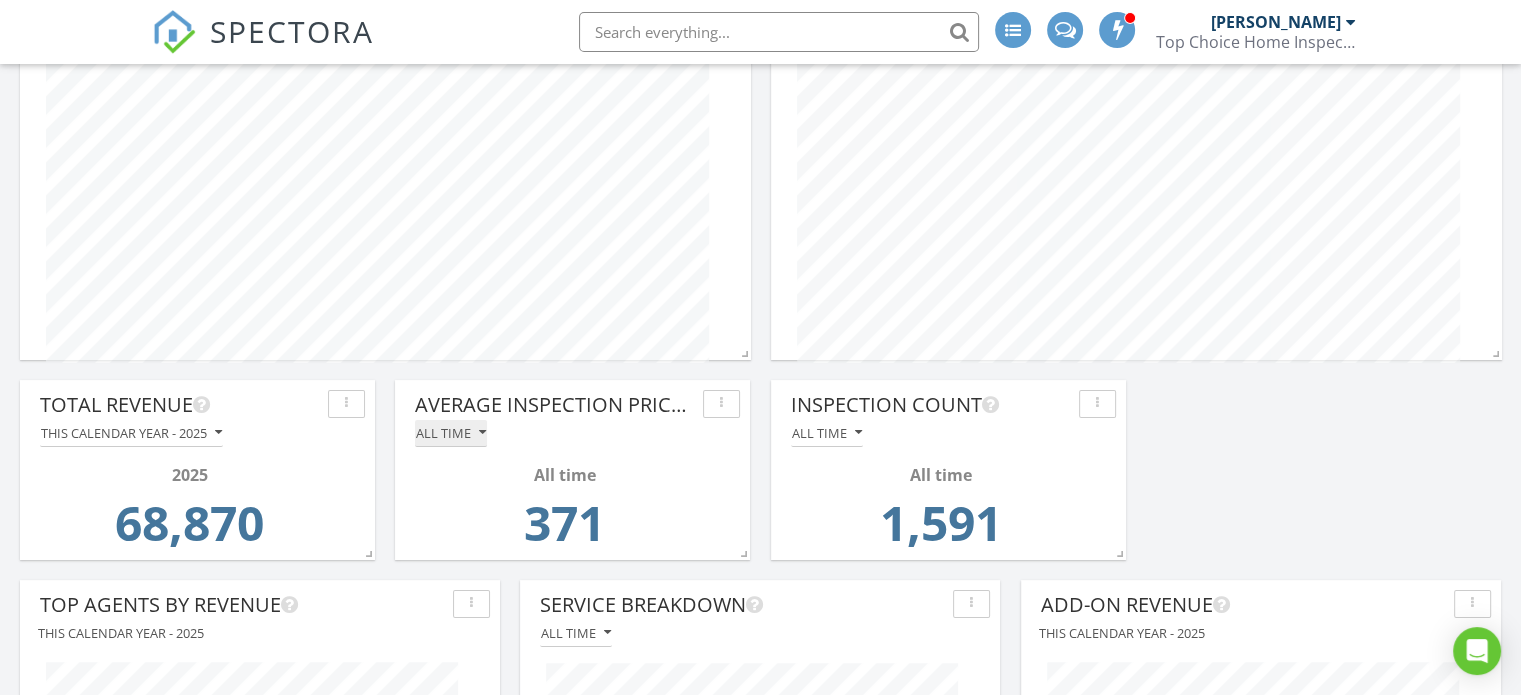 click on "All time" at bounding box center [451, 433] 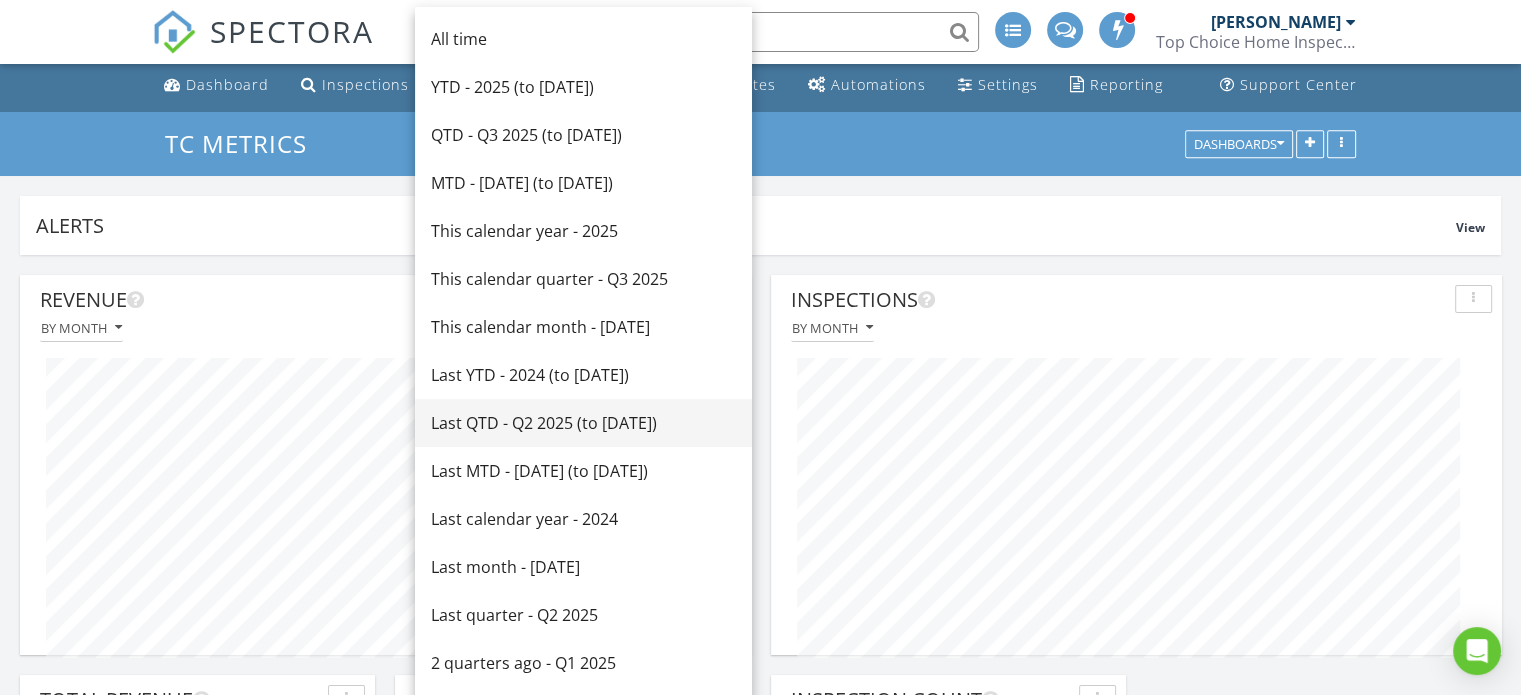 scroll, scrollTop: 0, scrollLeft: 0, axis: both 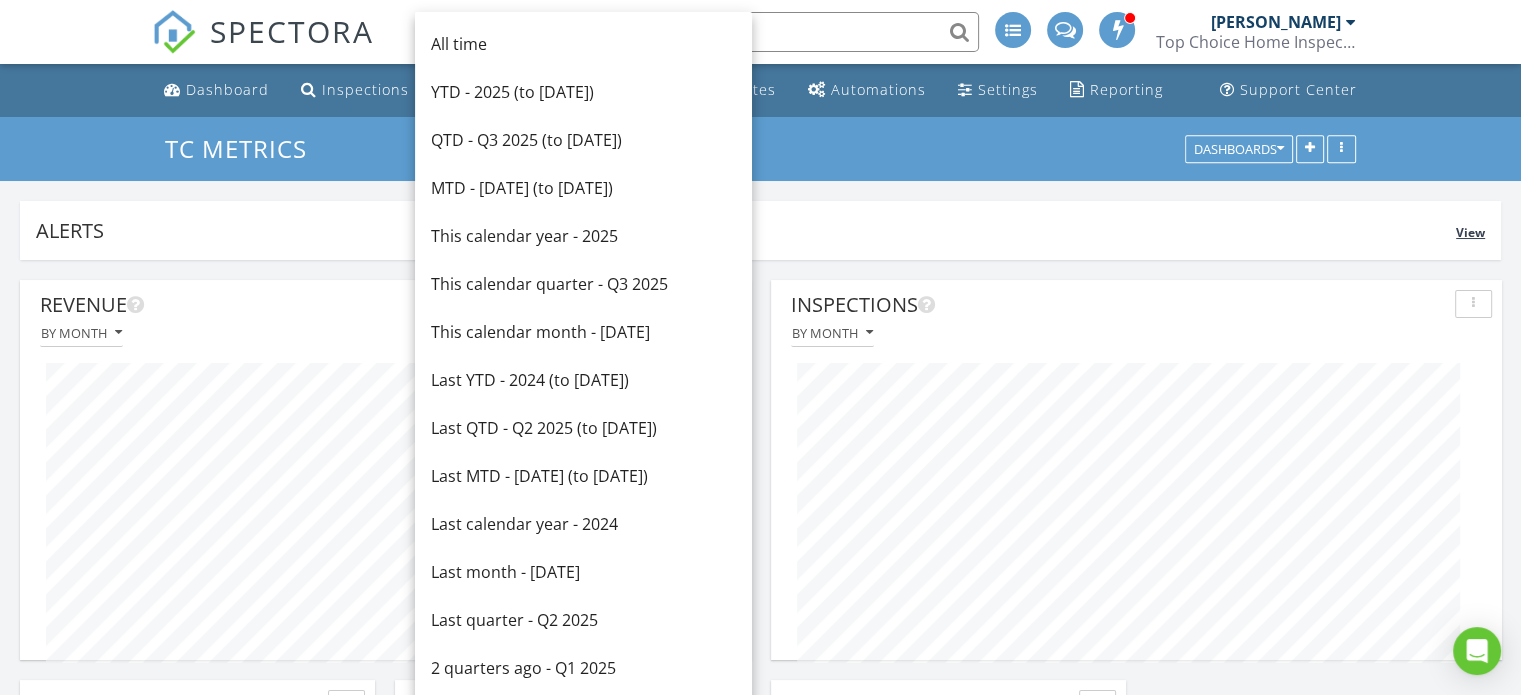 click on "This calendar year - 2025" at bounding box center [583, 236] 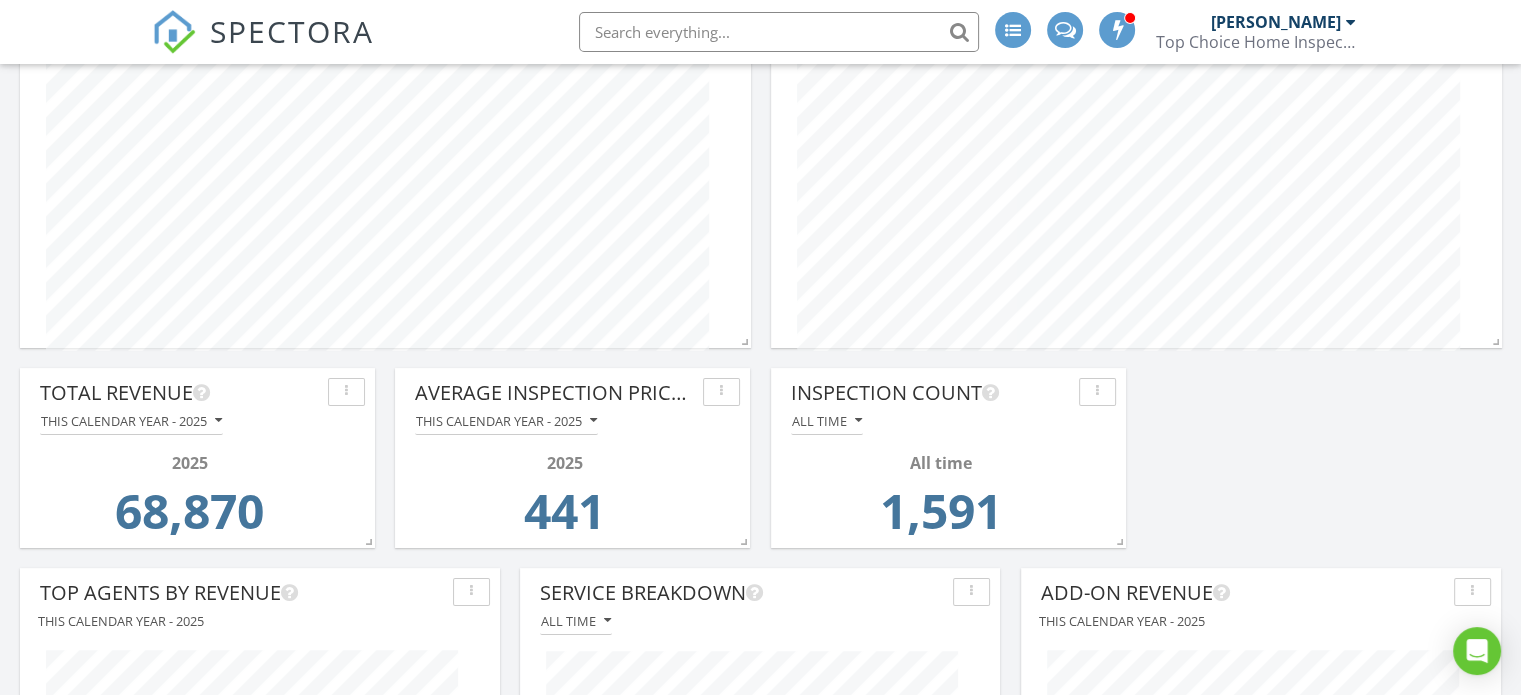 scroll, scrollTop: 300, scrollLeft: 0, axis: vertical 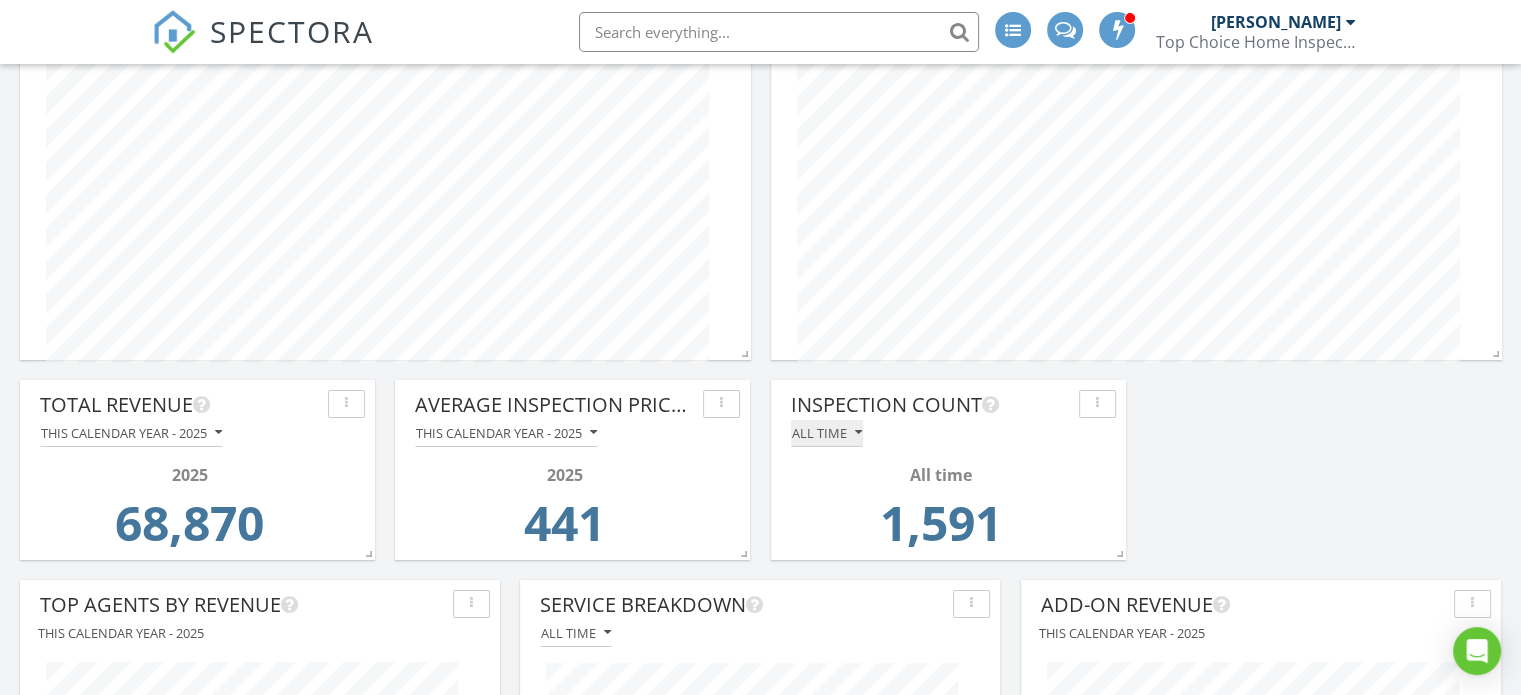 click on "All time" at bounding box center [827, 433] 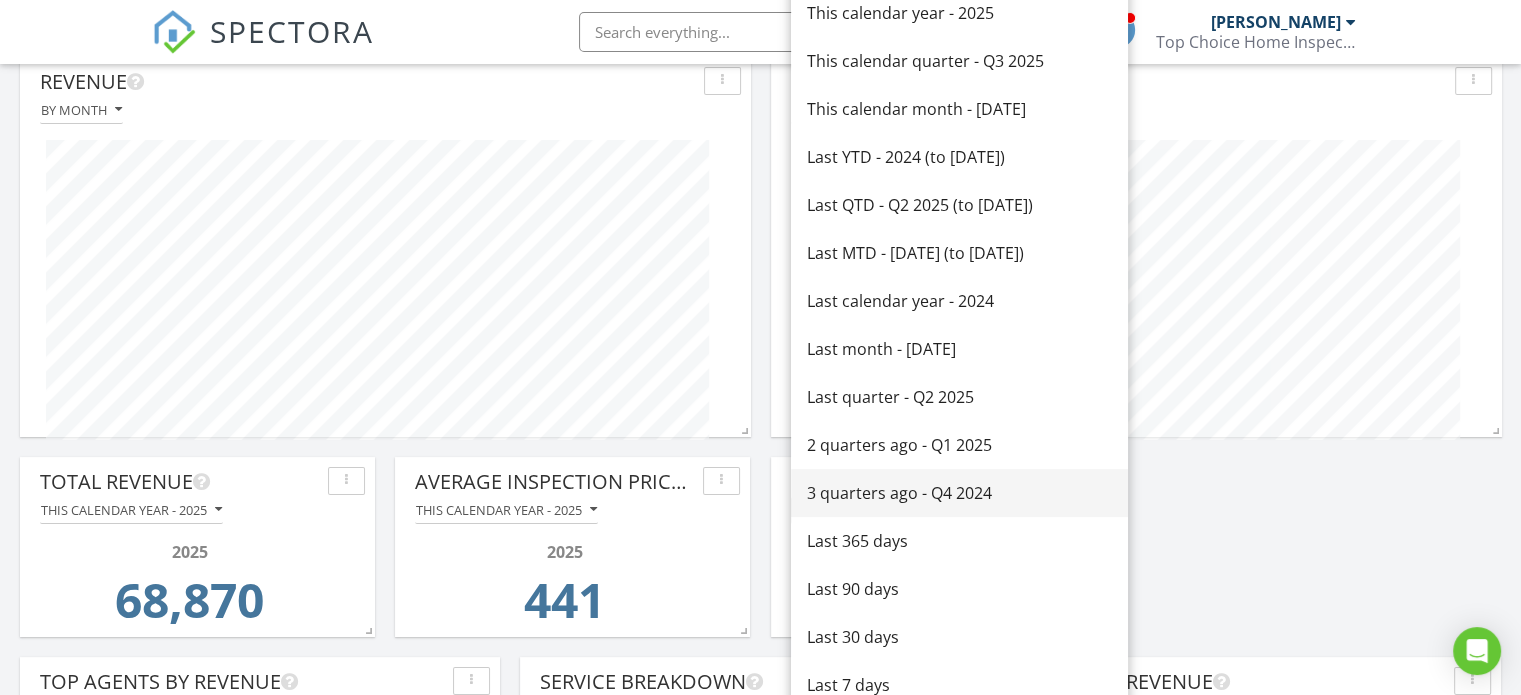 scroll, scrollTop: 200, scrollLeft: 0, axis: vertical 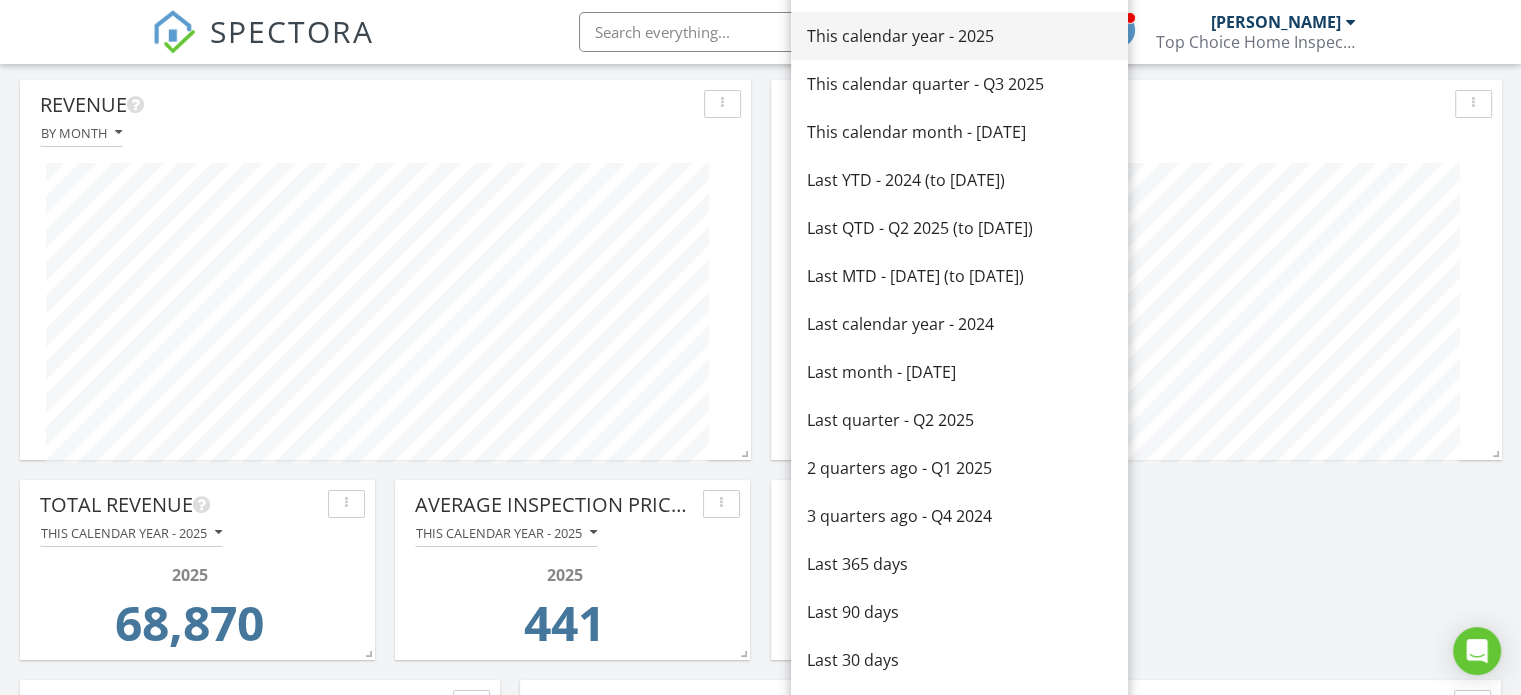 click on "This calendar year - 2025" at bounding box center (959, 36) 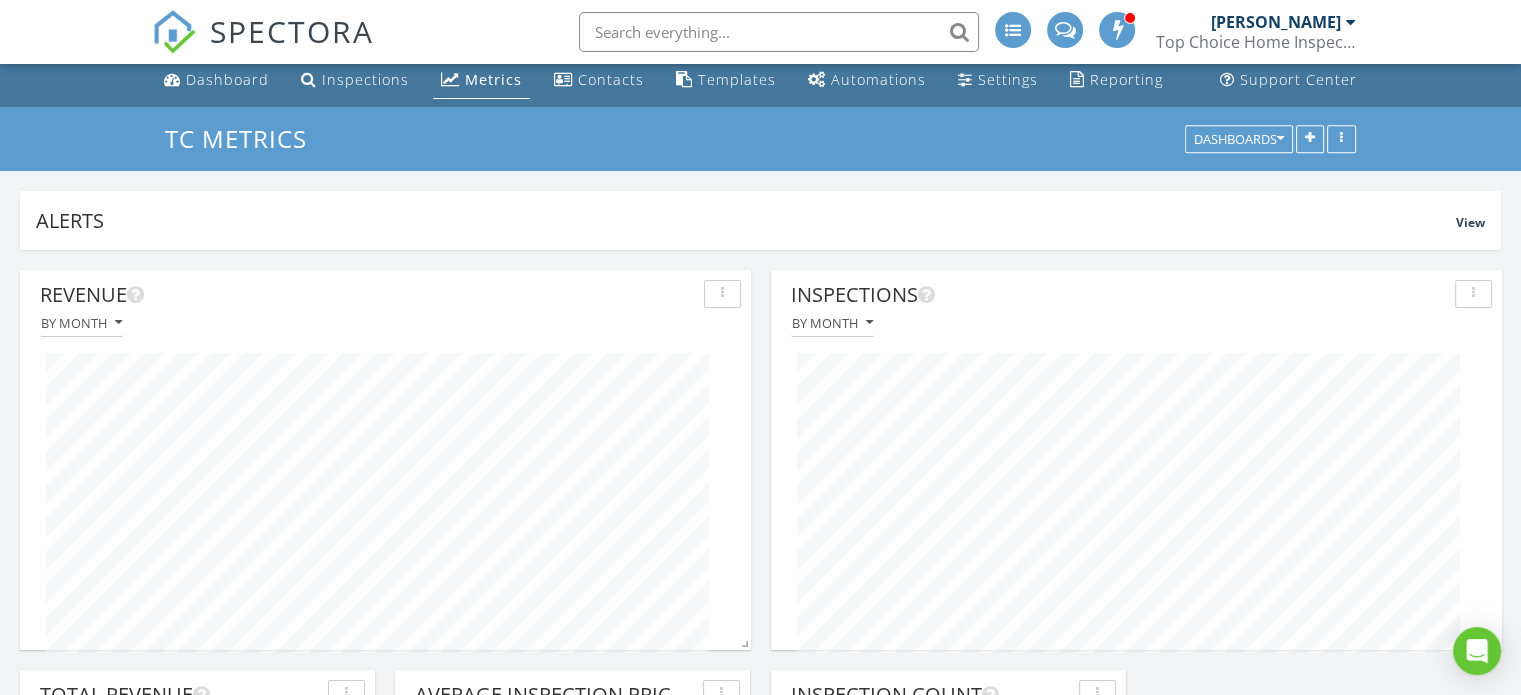 scroll, scrollTop: 0, scrollLeft: 0, axis: both 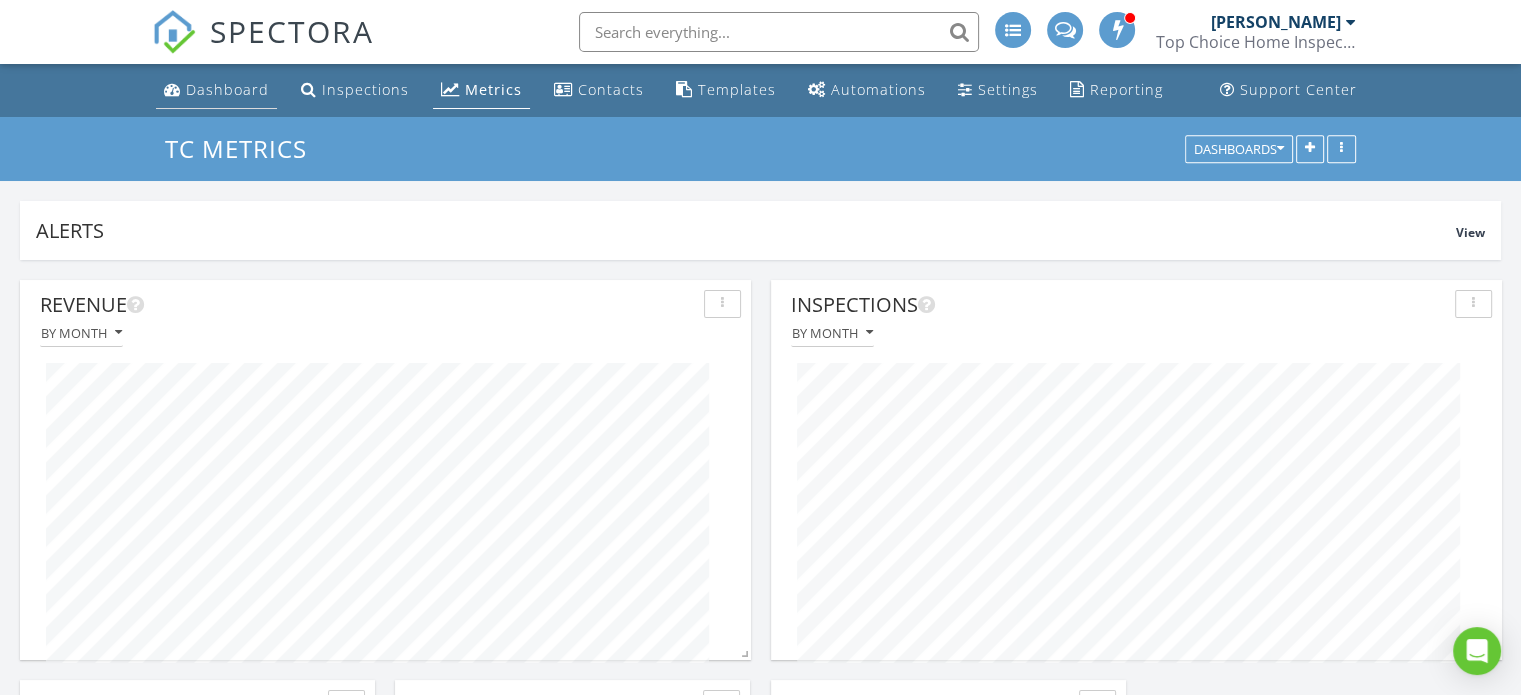 click on "Dashboard" at bounding box center [227, 89] 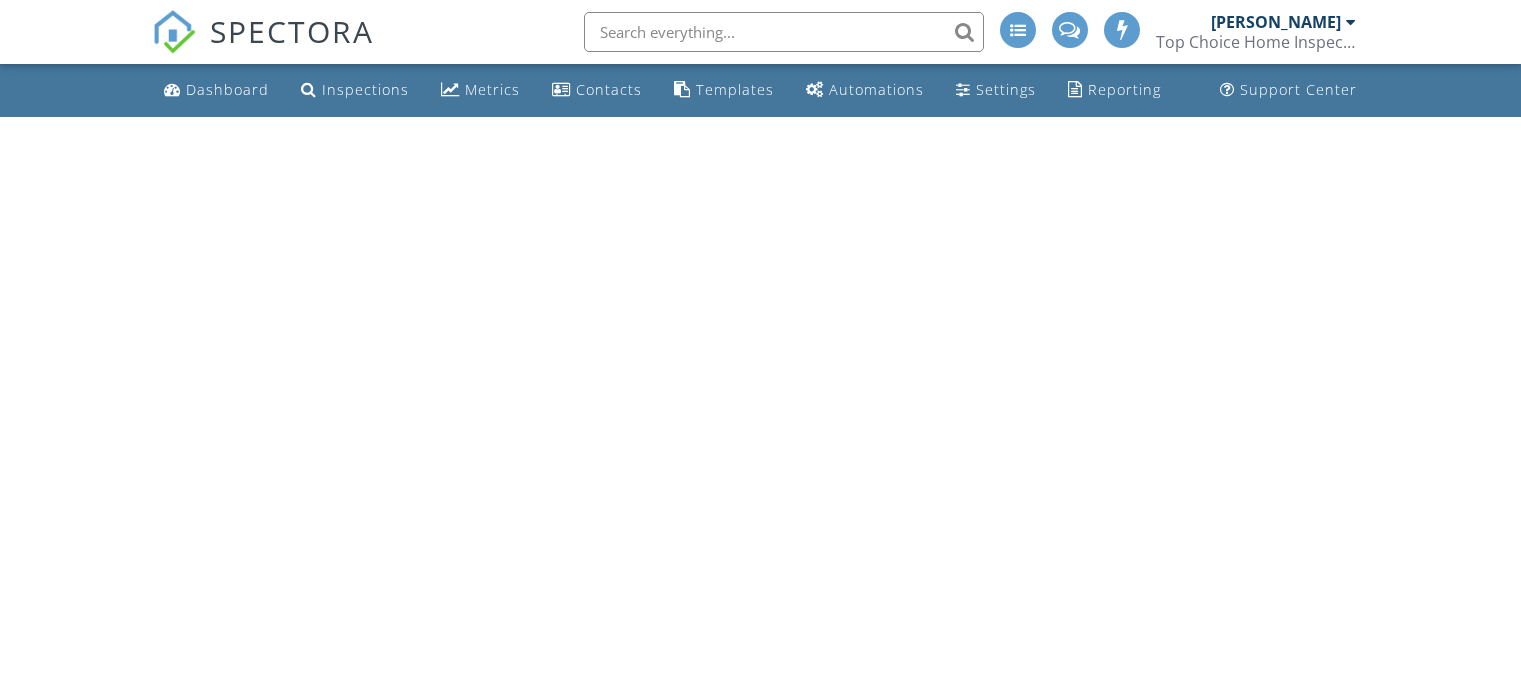 scroll, scrollTop: 0, scrollLeft: 0, axis: both 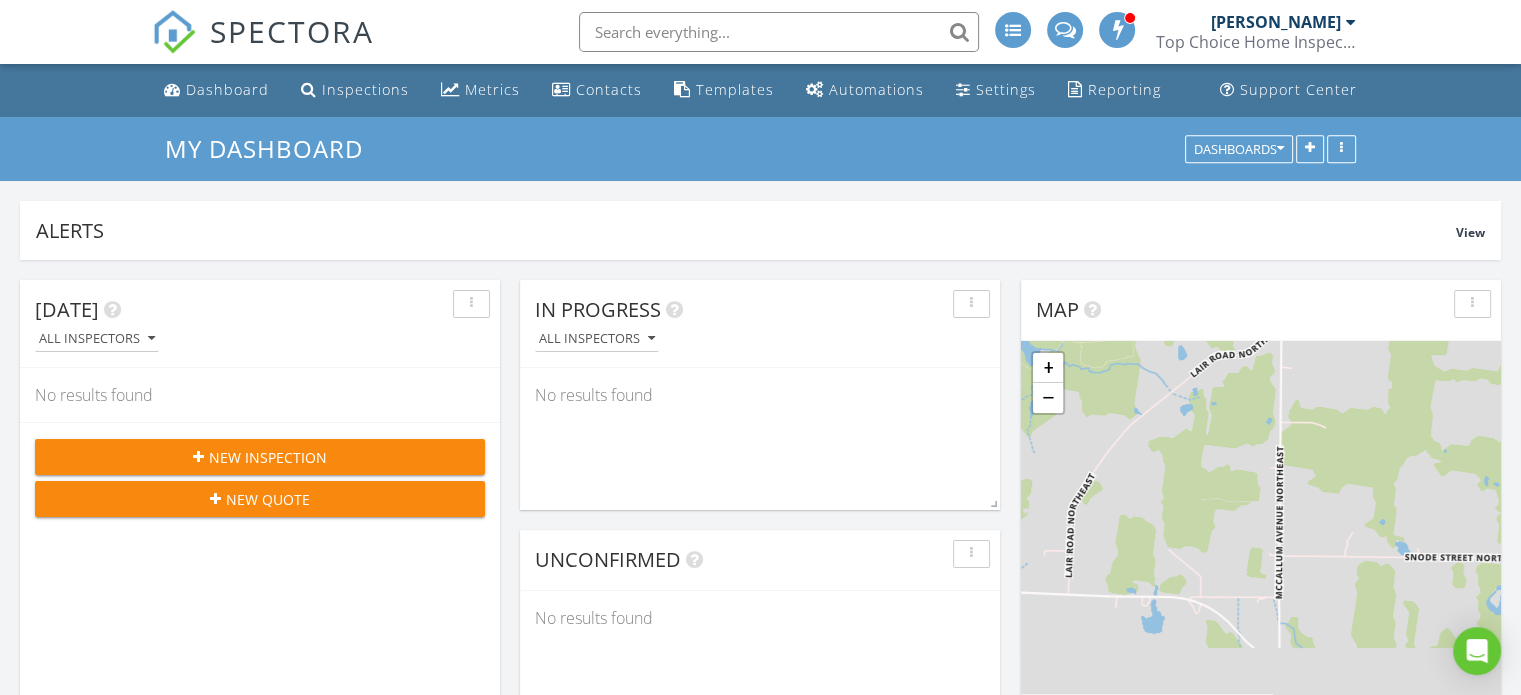 click on "Top Choice Home Inspections, LLC" at bounding box center [1256, 42] 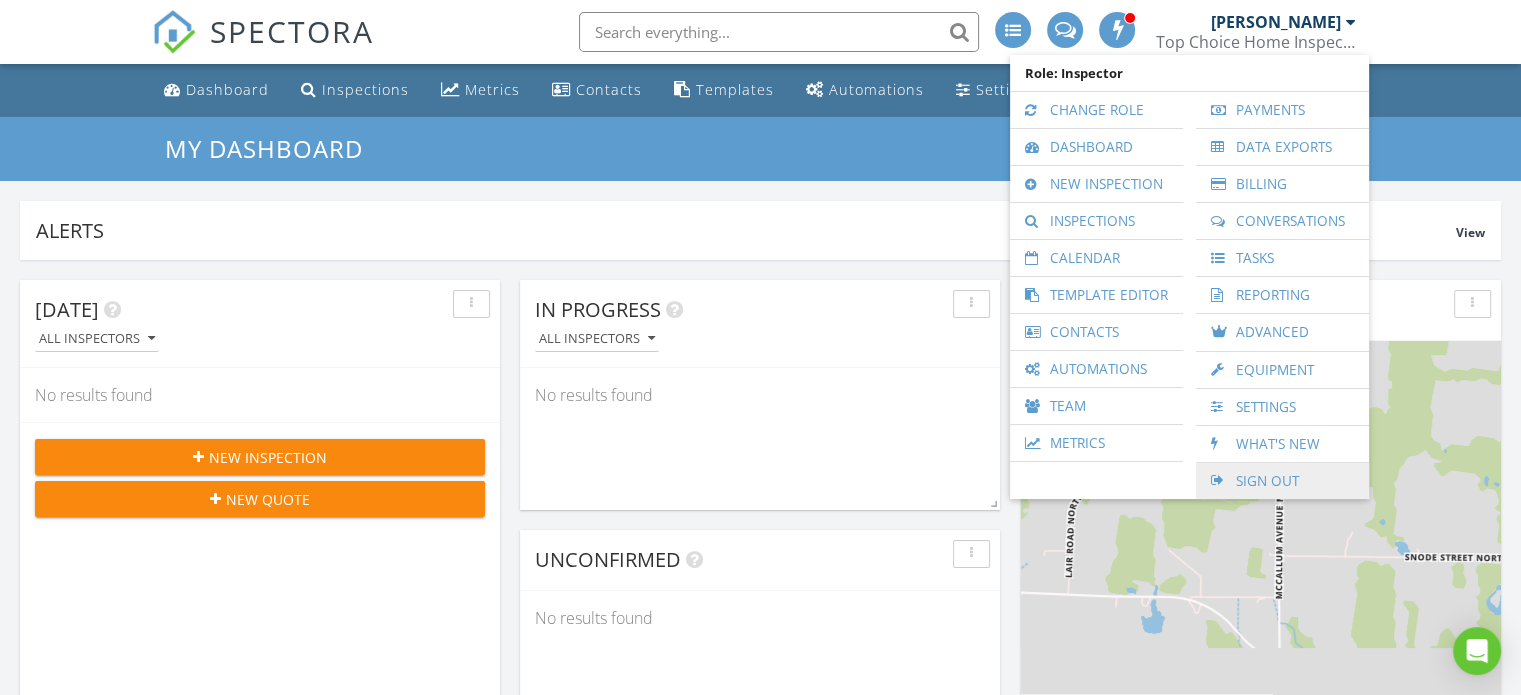 click on "Sign Out" at bounding box center (1282, 481) 